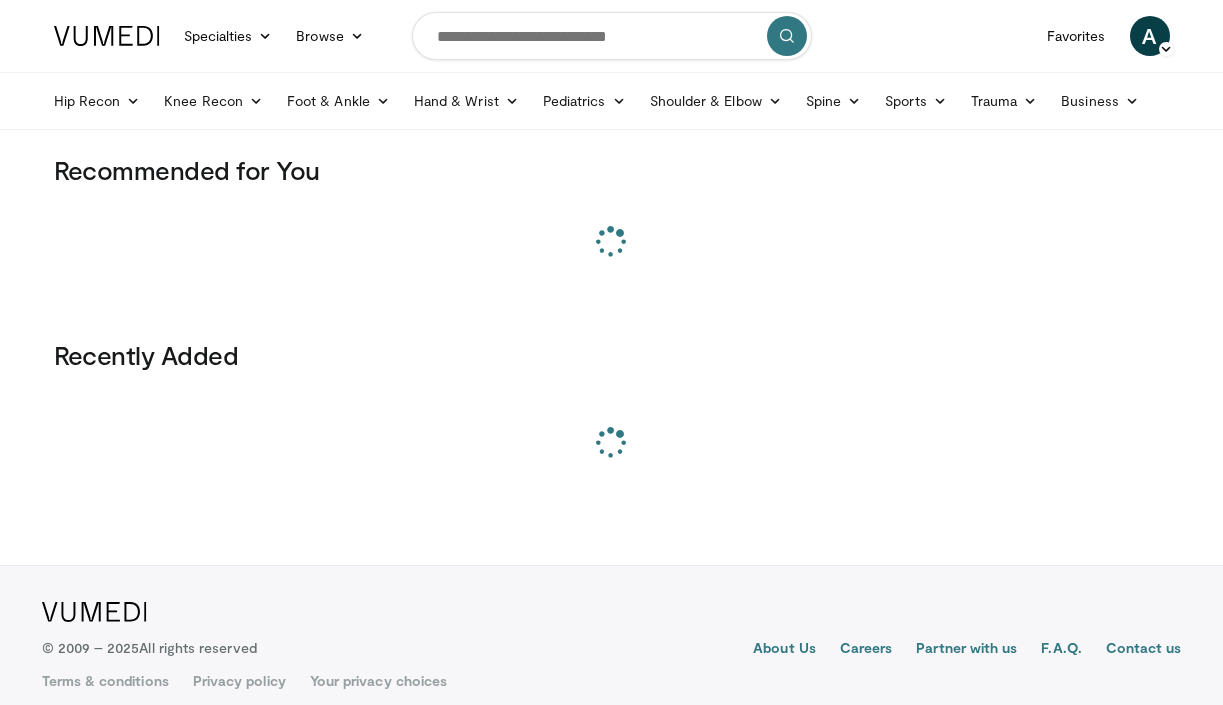 scroll, scrollTop: 0, scrollLeft: 0, axis: both 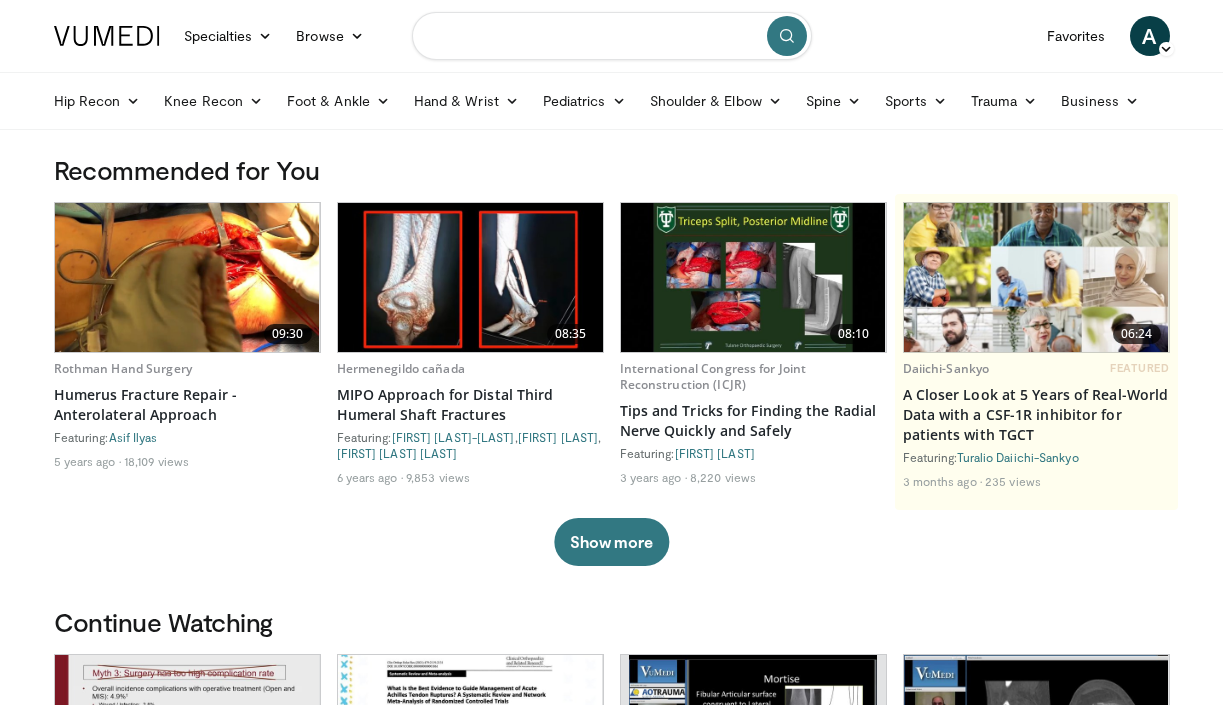 click at bounding box center (612, 36) 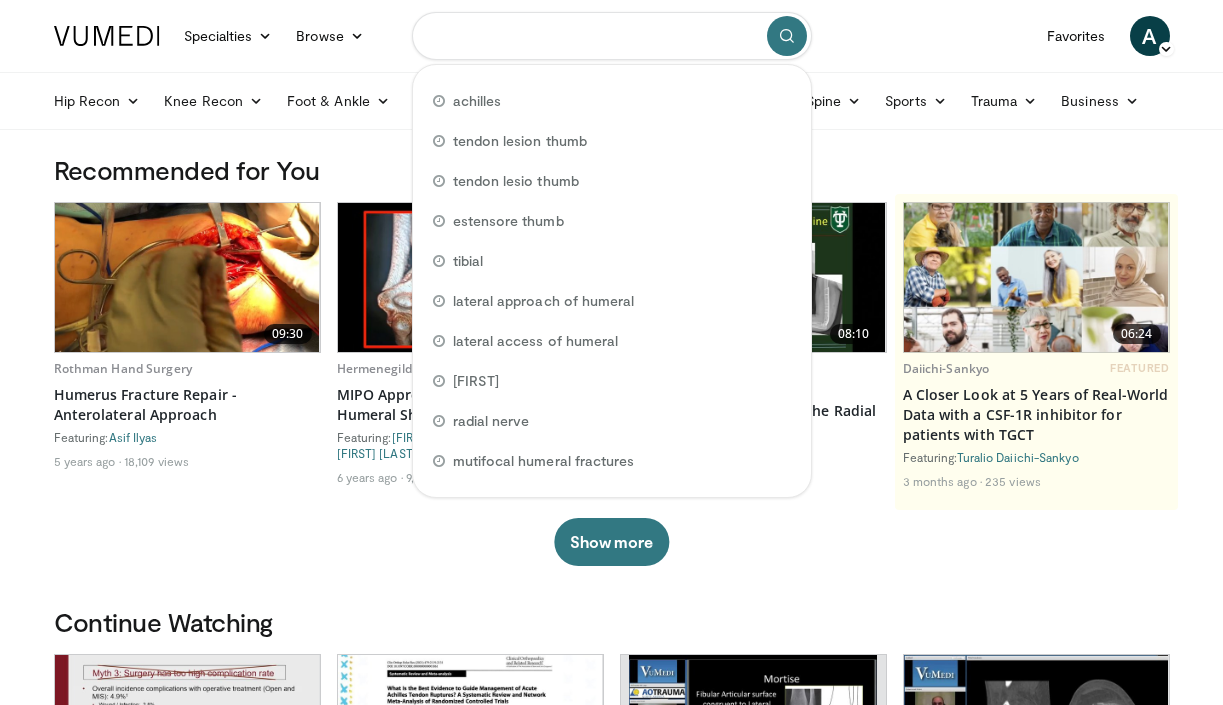 paste on "**********" 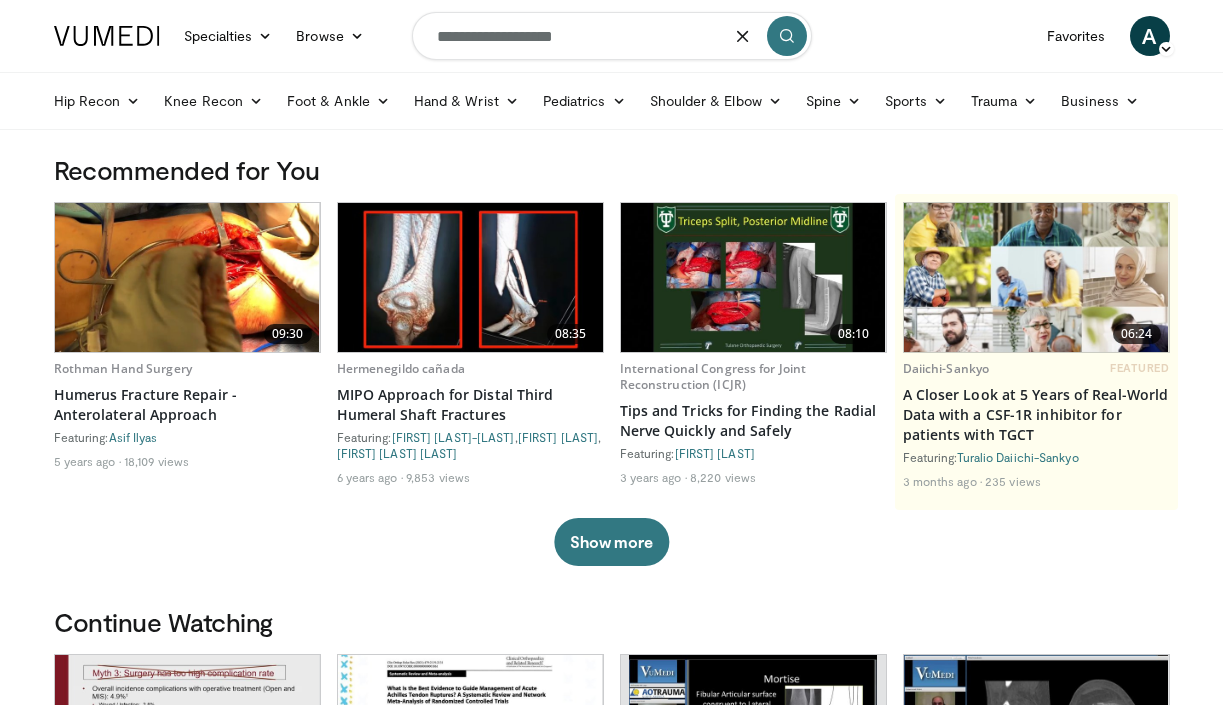 type on "**********" 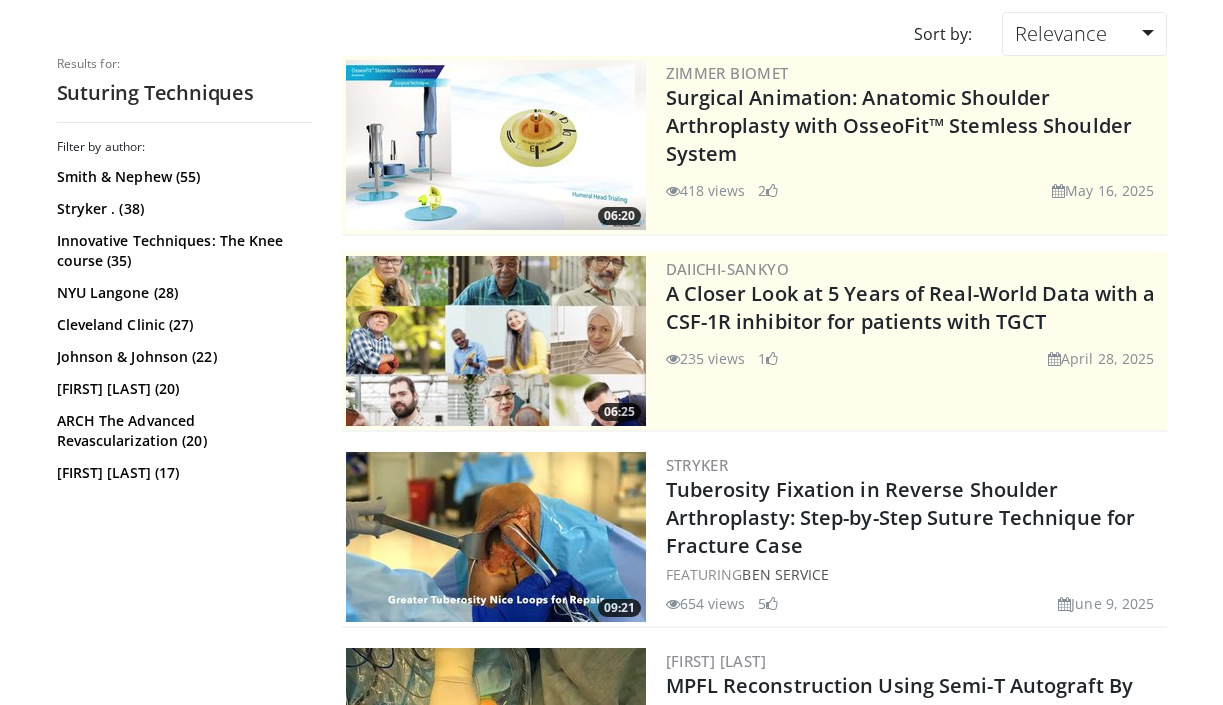 scroll, scrollTop: 168, scrollLeft: 0, axis: vertical 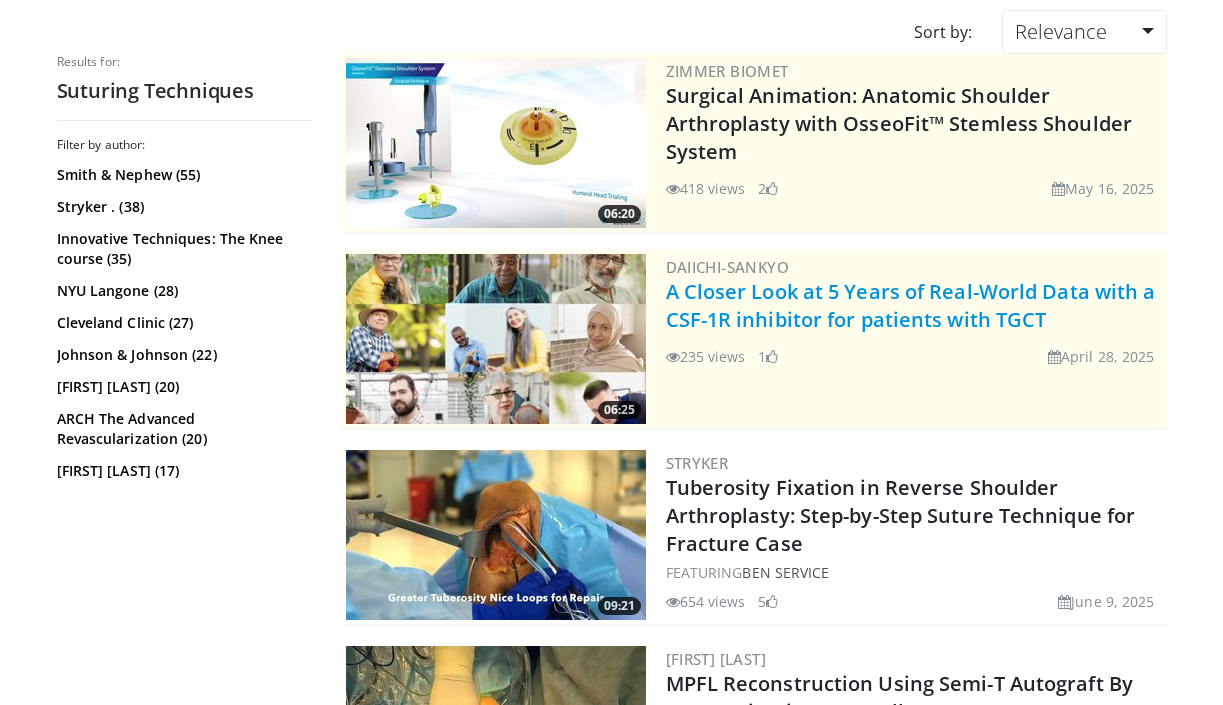 click on "A Closer Look at 5 Years of Real-World Data with a CSF-1R inhibitor for patients with TGCT" at bounding box center (911, 305) 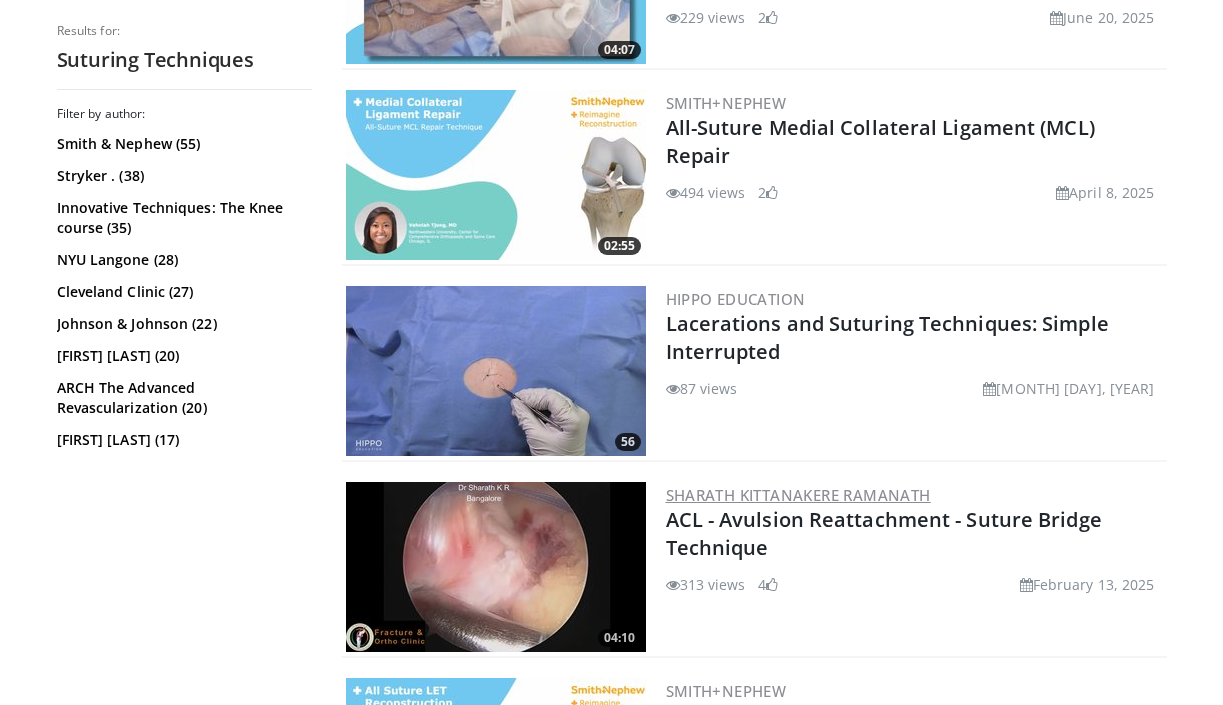 scroll, scrollTop: 1711, scrollLeft: 0, axis: vertical 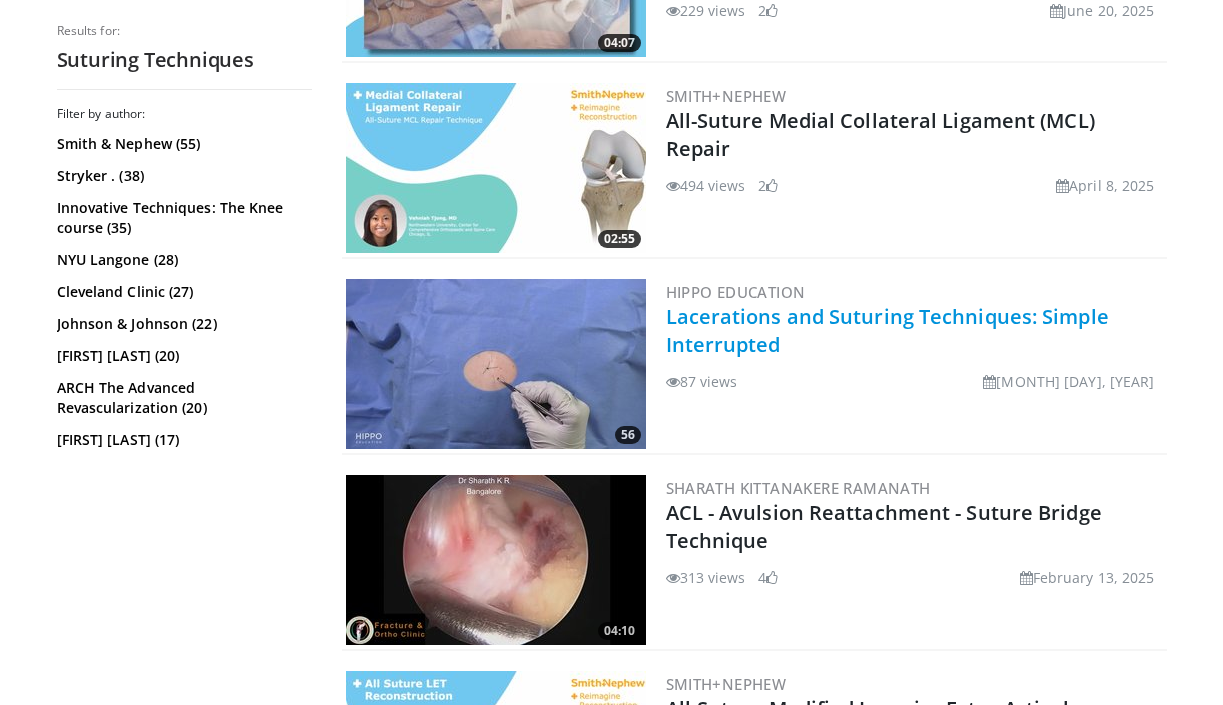 click on "Lacerations and Suturing Techniques: Simple Interrupted" at bounding box center (887, 330) 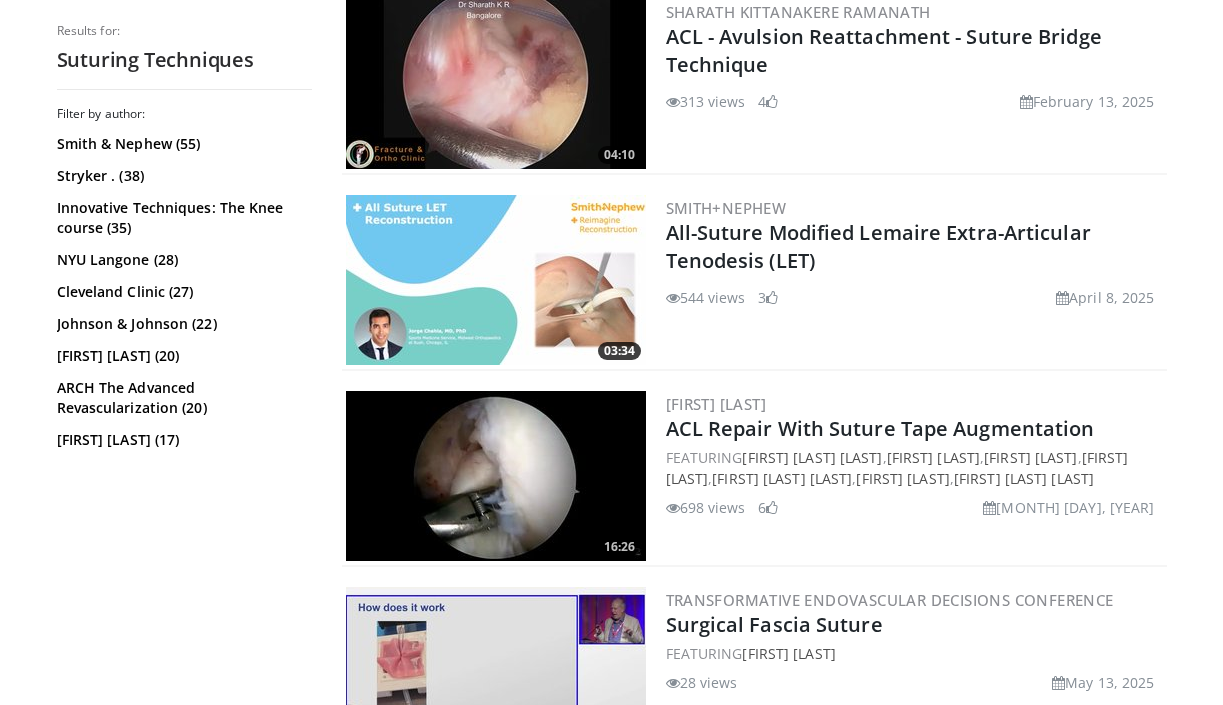 scroll, scrollTop: 2191, scrollLeft: 0, axis: vertical 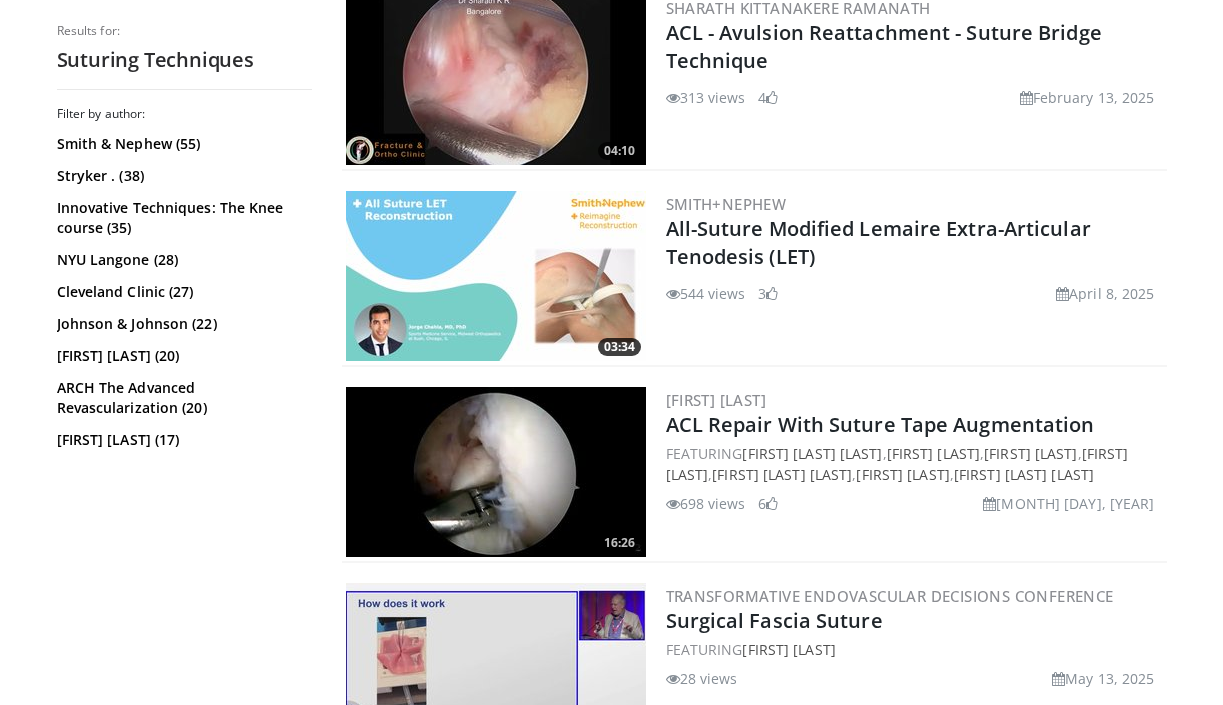 click at bounding box center [496, 276] 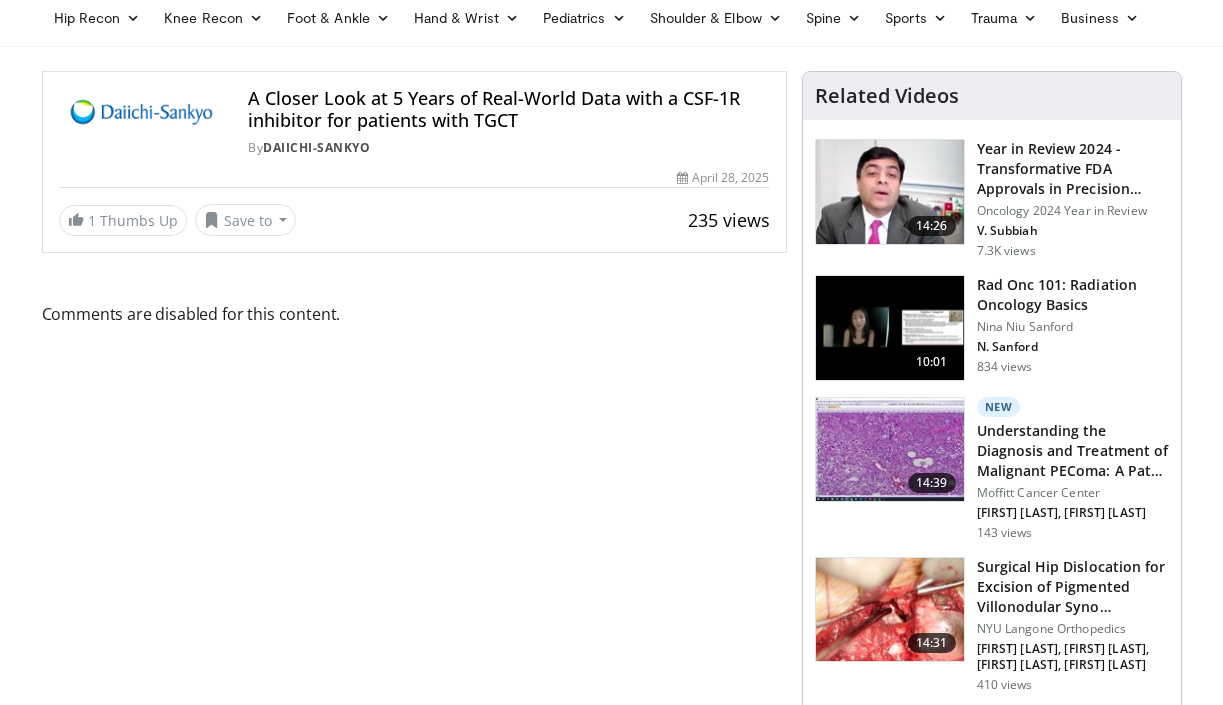 scroll, scrollTop: 89, scrollLeft: 0, axis: vertical 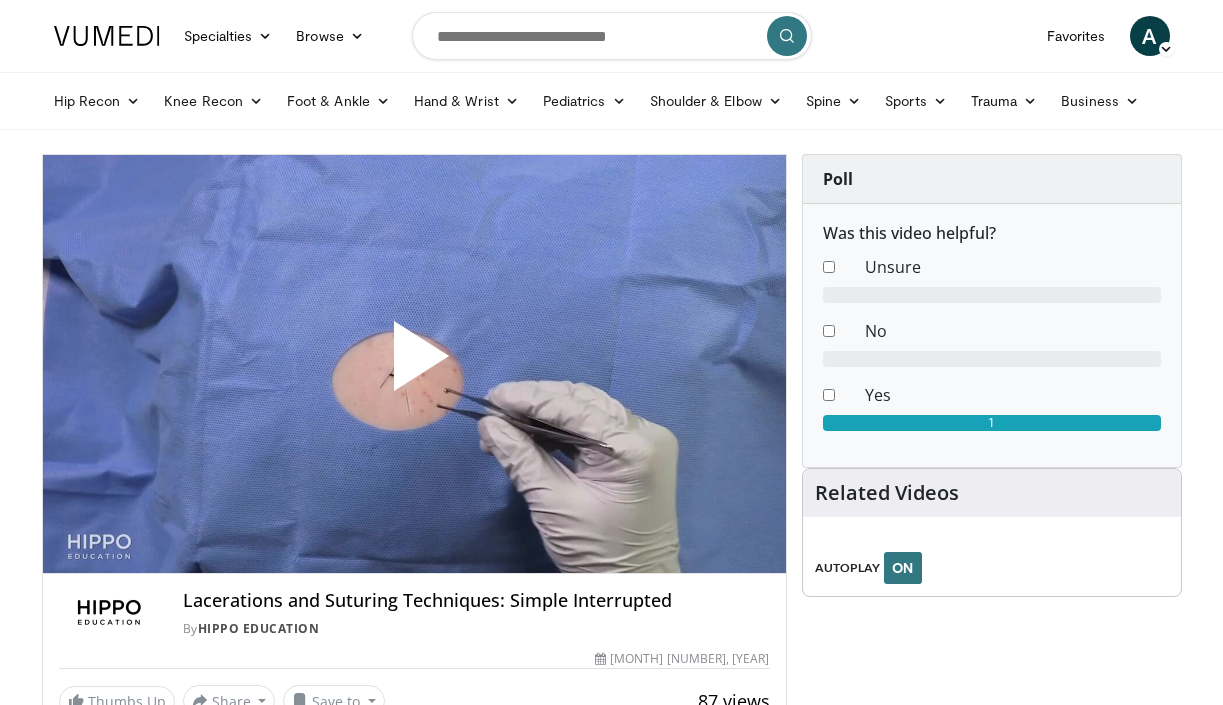 click at bounding box center [414, 364] 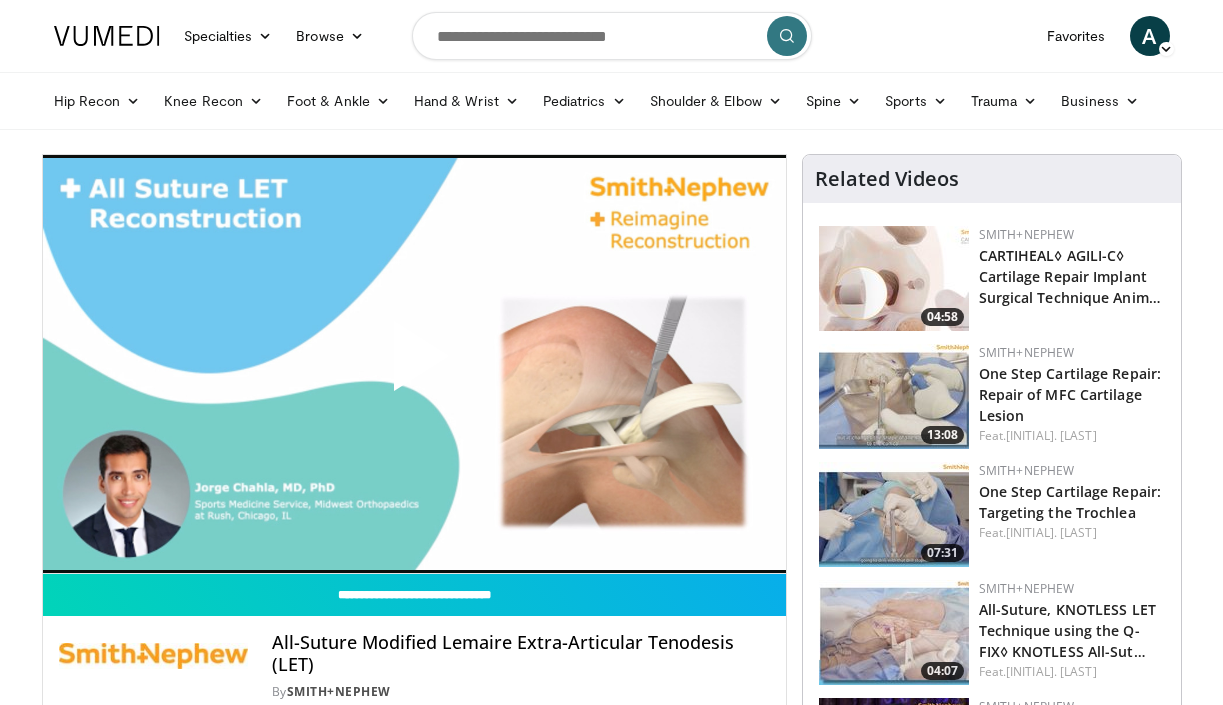 scroll, scrollTop: 0, scrollLeft: 0, axis: both 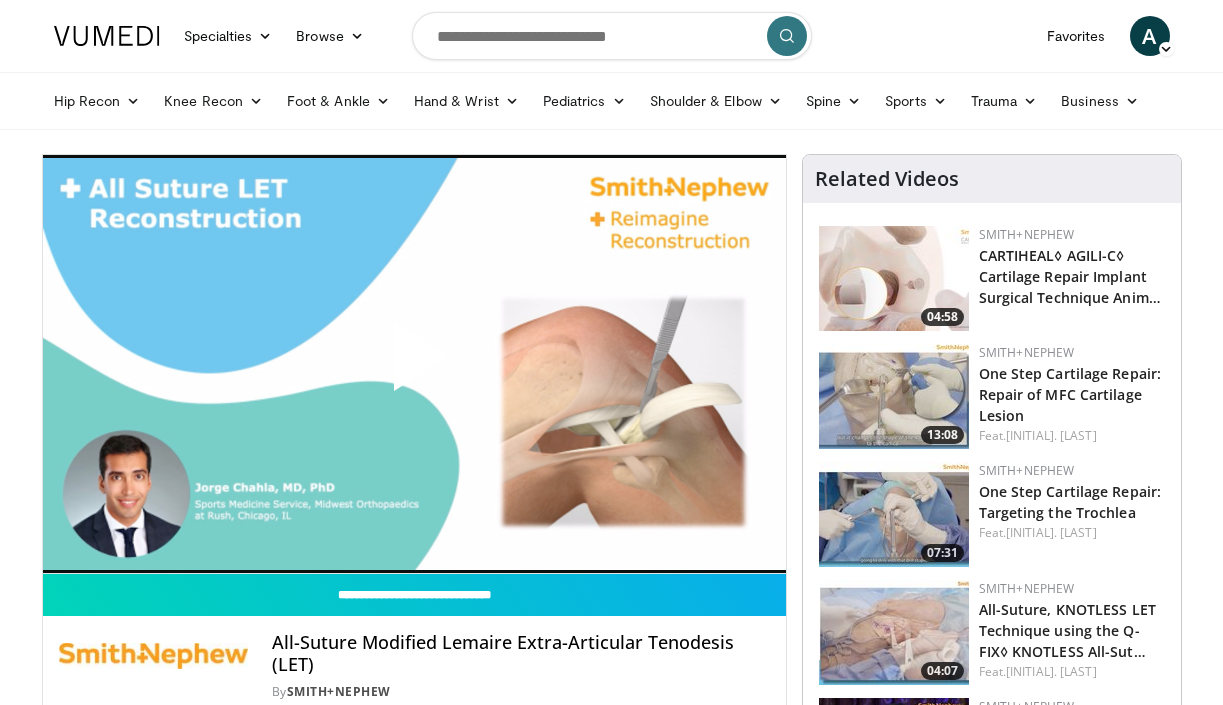 click at bounding box center [414, 364] 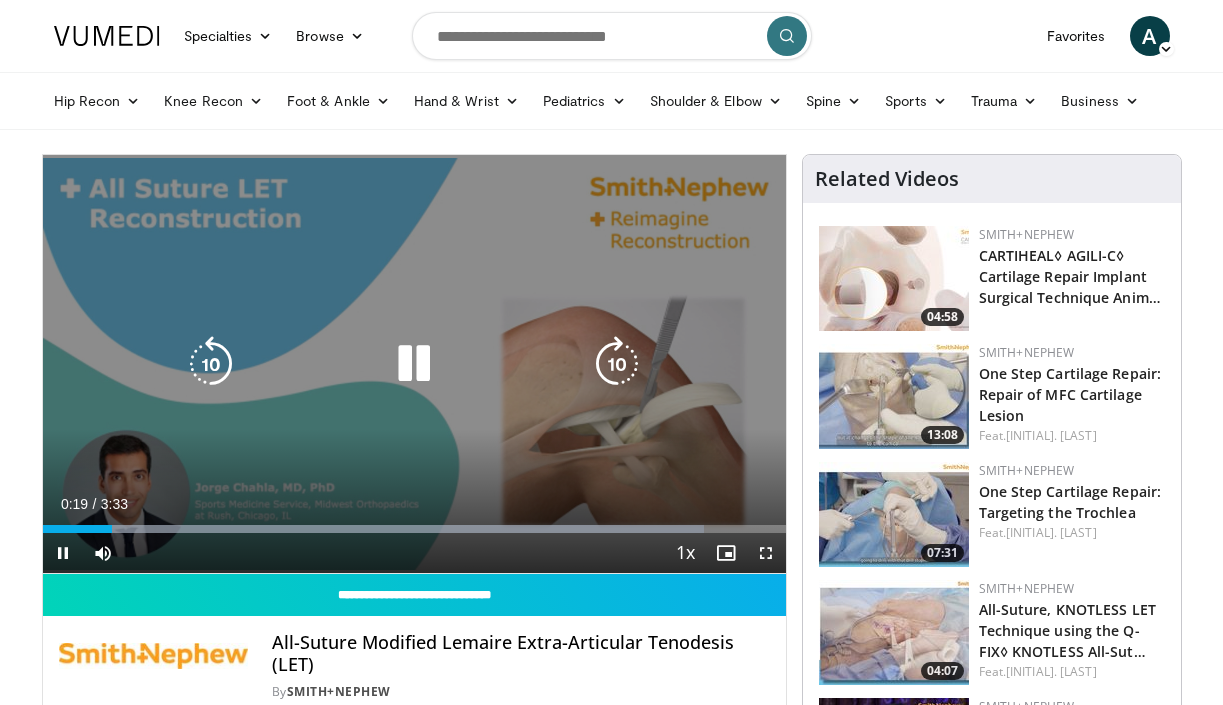 click on "10 seconds
Tap to unmute" at bounding box center [414, 364] 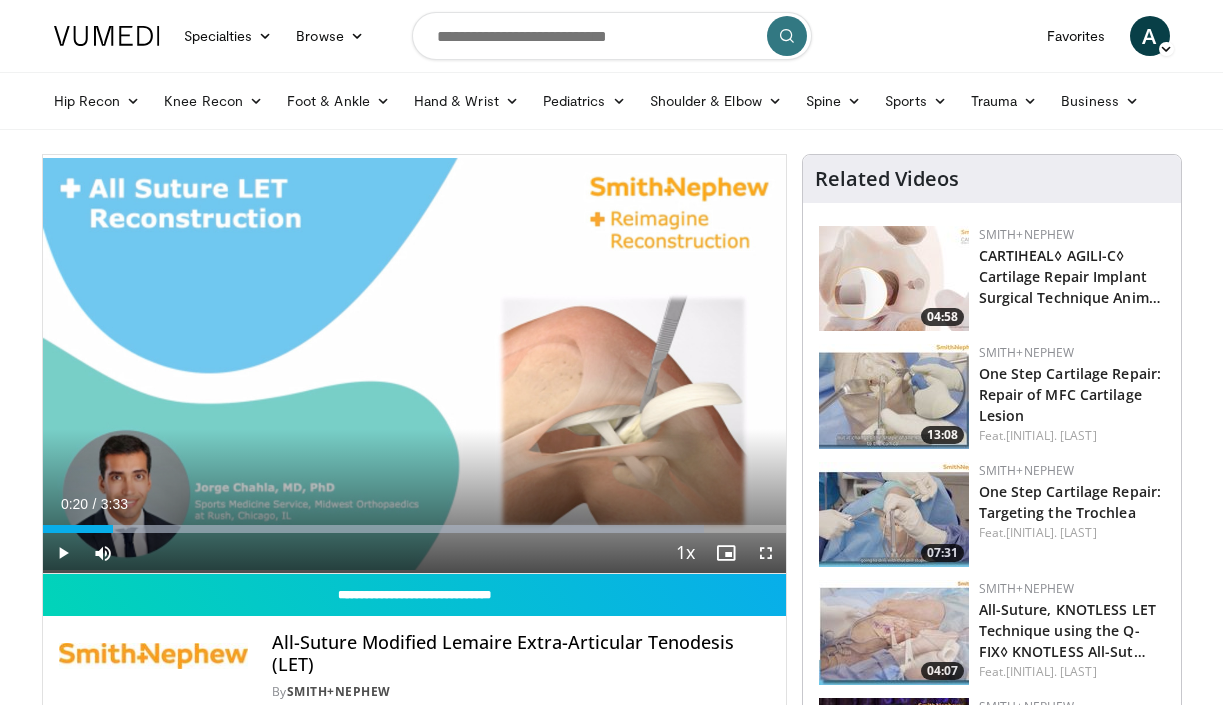 click at bounding box center [63, 553] 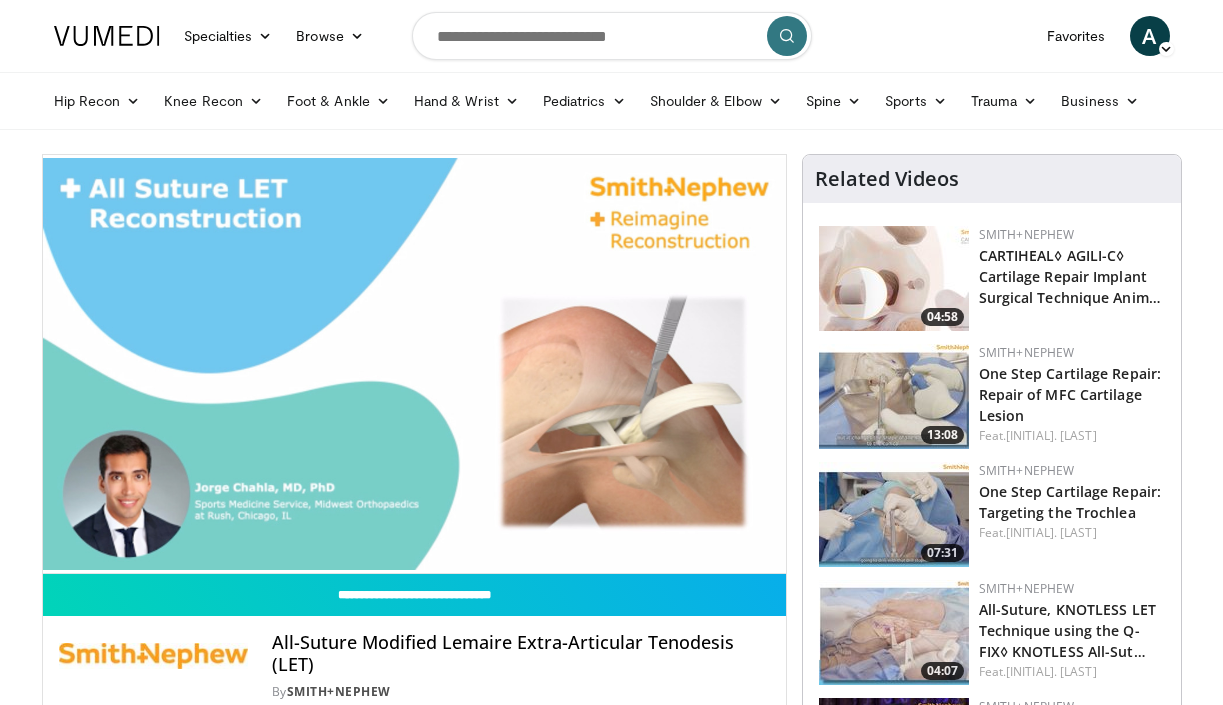 scroll, scrollTop: -2, scrollLeft: 0, axis: vertical 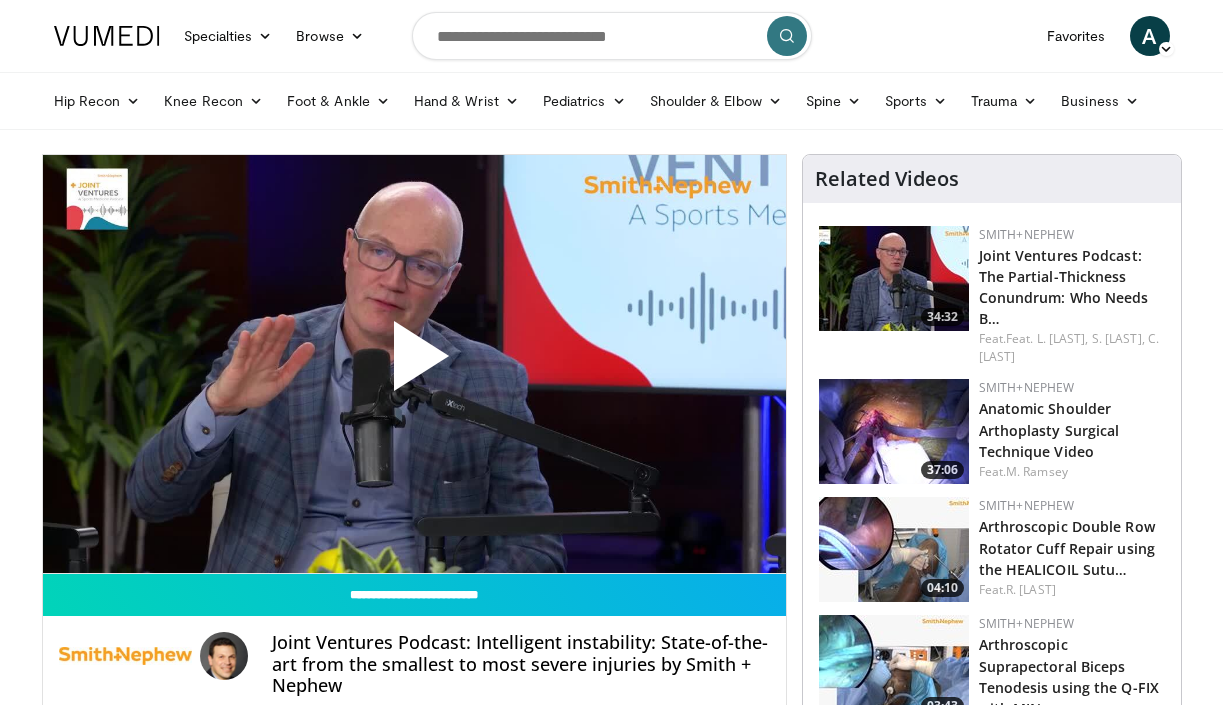 click on "Joint Ventures Podcast: Intelligent instability: State-of-the-art from the smallest to most severe injuries by [BRAND]
By
[BRAND]
FEATURING
[FIRST] [LAST] ,
[FIRST] [LAST] ,
[FIRST] [LAST]
By
[BRAND]
FEATURING
[FIRST] [LAST] ,
[FIRST] [LAST] ,
[FIRST] [LAST]" at bounding box center (414, 686) 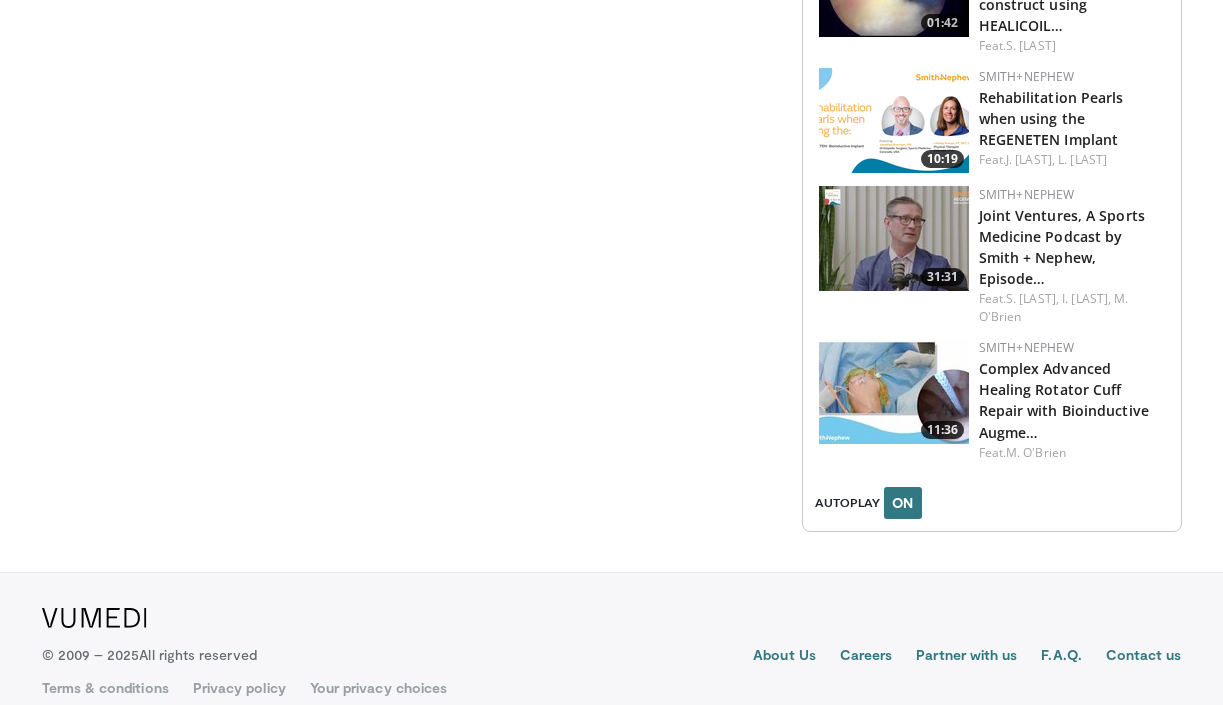 scroll, scrollTop: 2253, scrollLeft: 0, axis: vertical 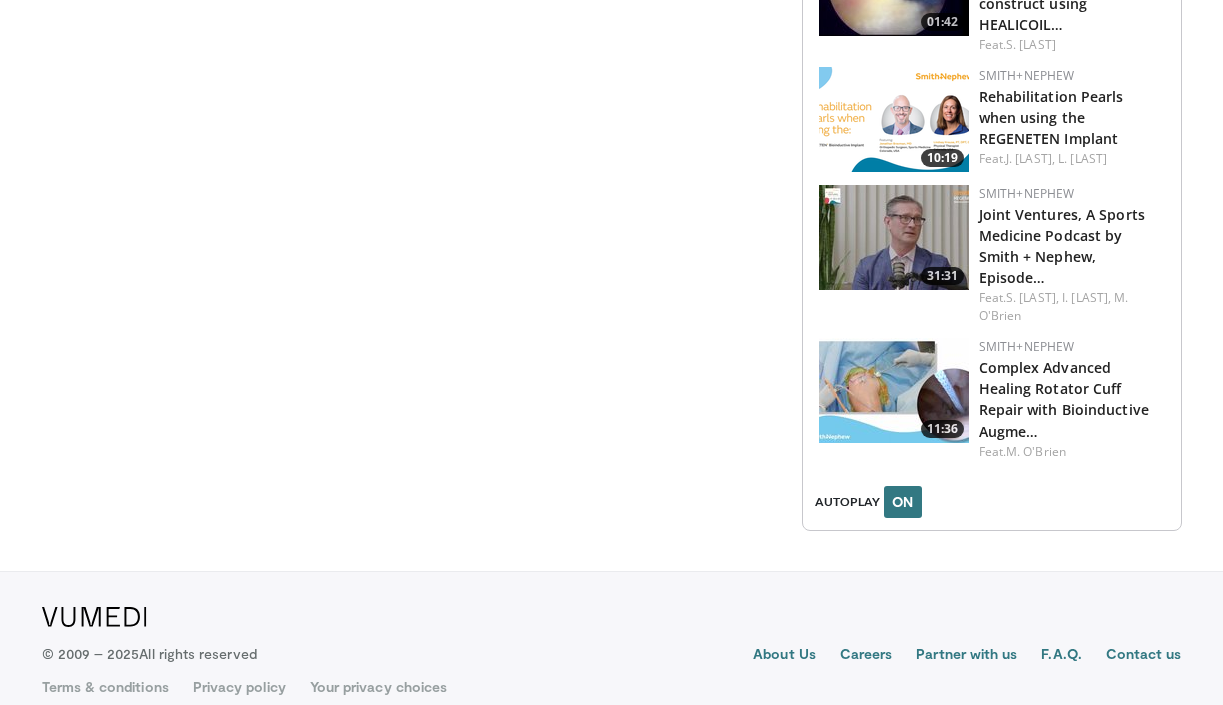drag, startPoint x: 247, startPoint y: 687, endPoint x: 263, endPoint y: 740, distance: 55.362442 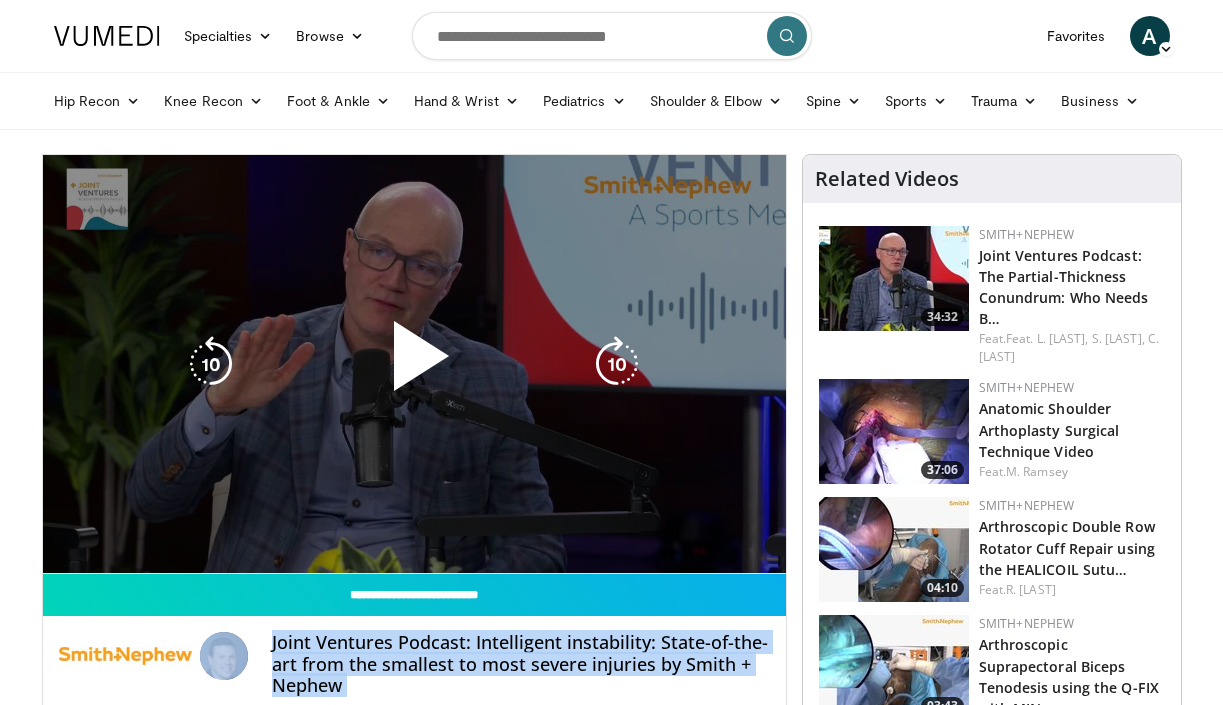 scroll, scrollTop: 0, scrollLeft: 0, axis: both 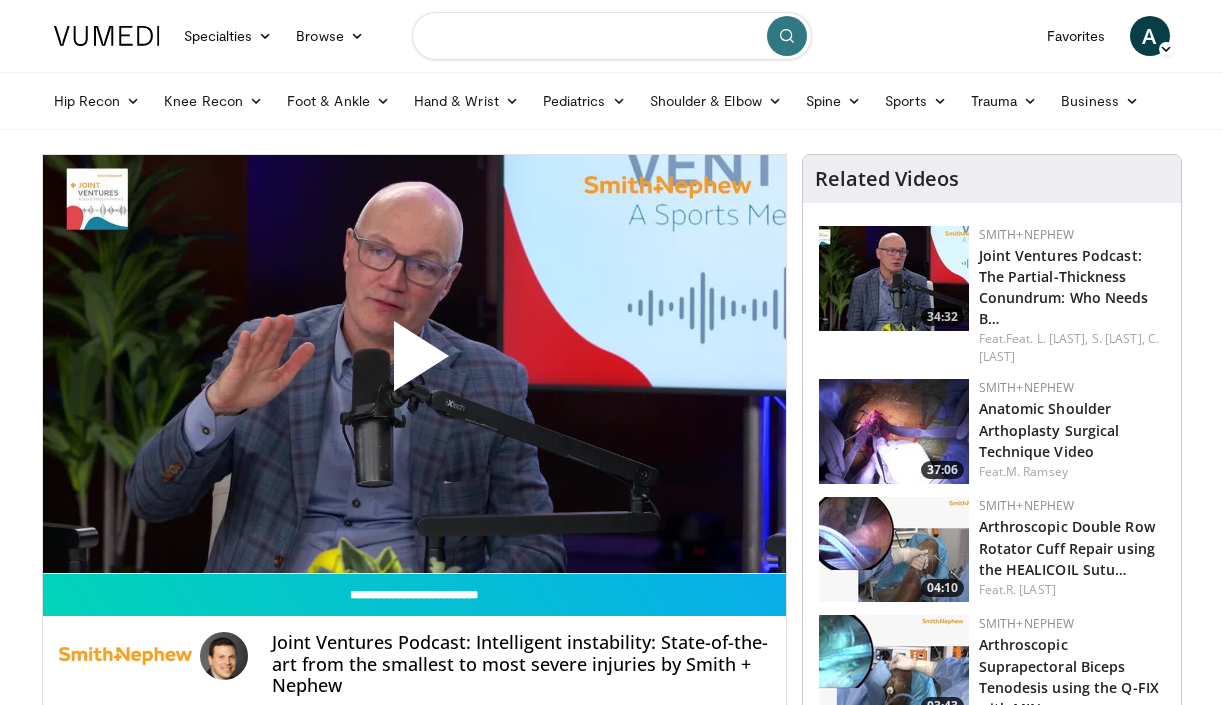 click at bounding box center [612, 36] 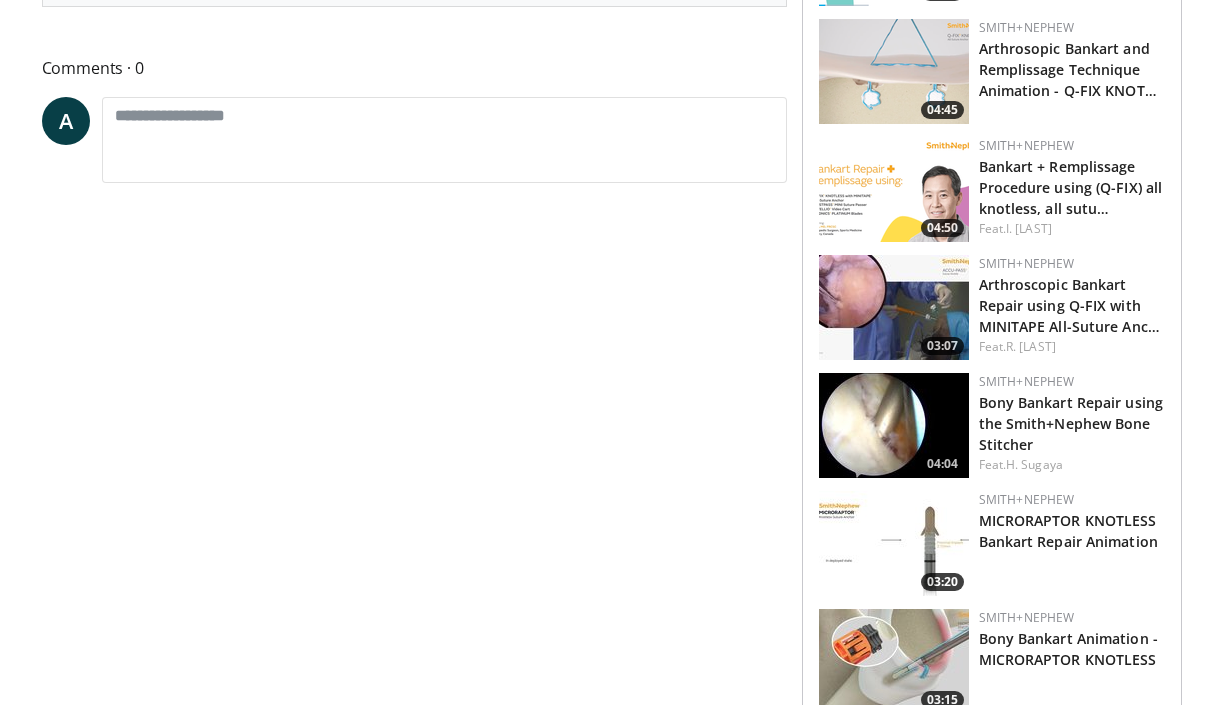 scroll, scrollTop: 972, scrollLeft: 0, axis: vertical 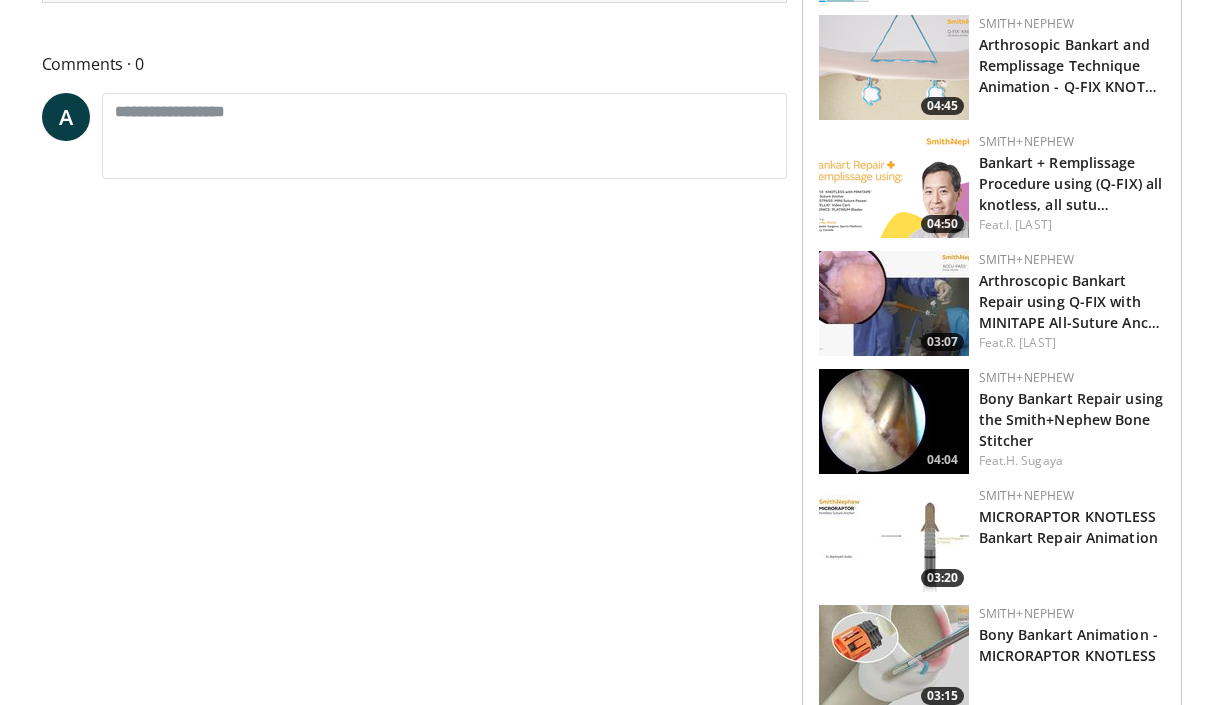 click on "**********" at bounding box center (422, 497) 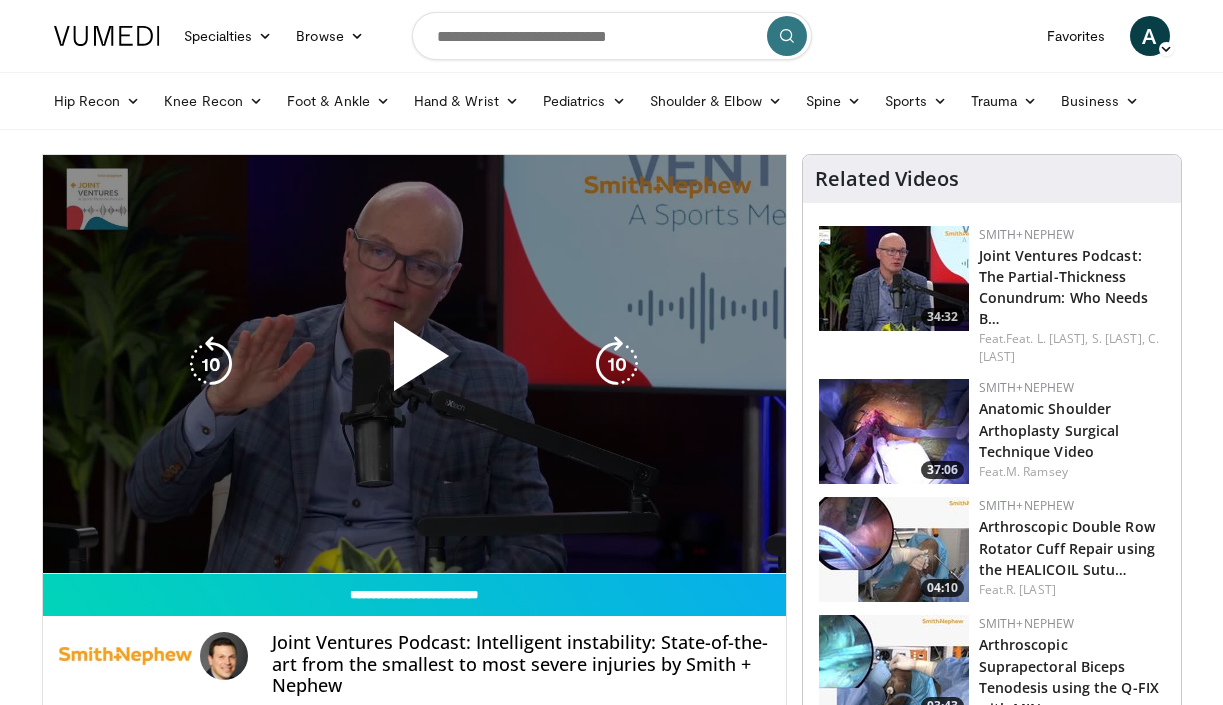 scroll, scrollTop: 0, scrollLeft: 0, axis: both 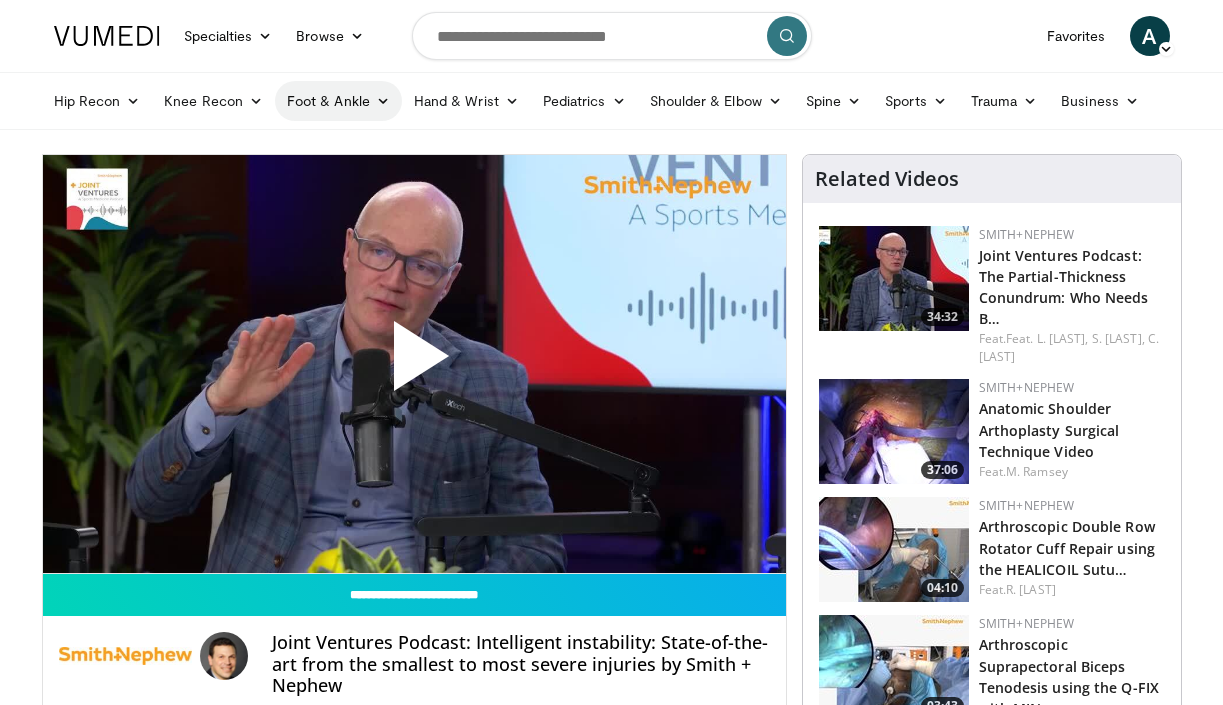 click on "Foot & Ankle" at bounding box center [338, 101] 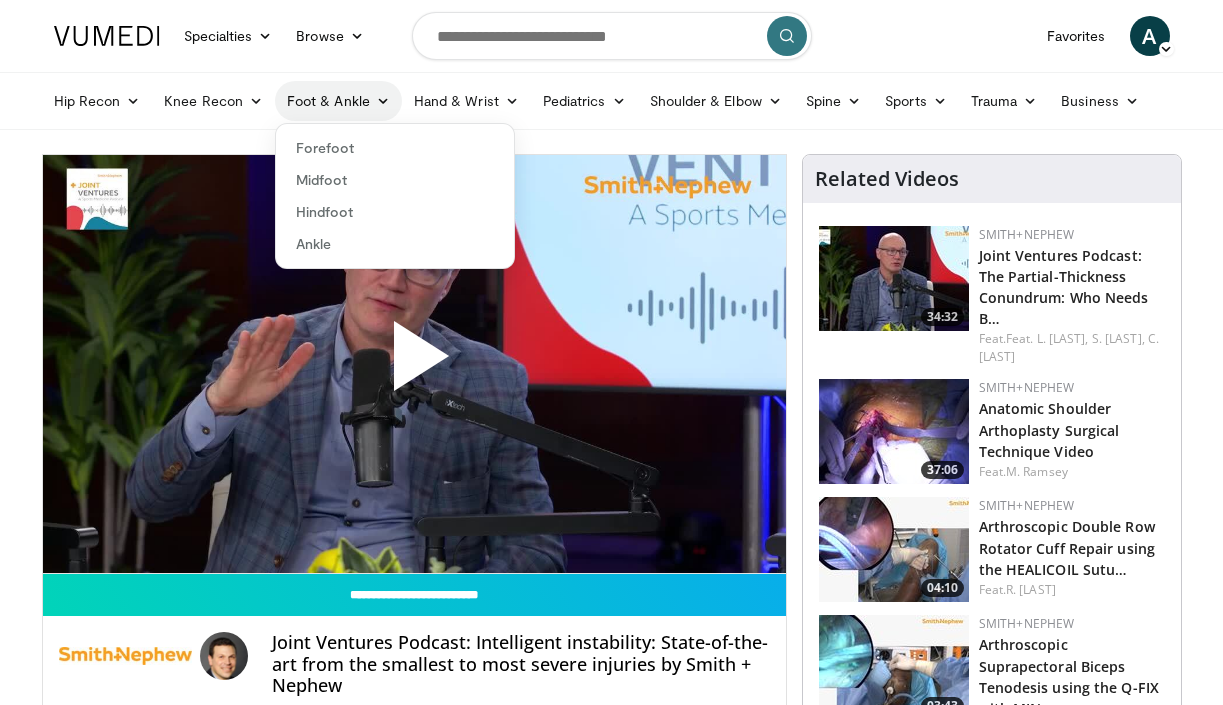 click on "Foot & Ankle" at bounding box center (338, 101) 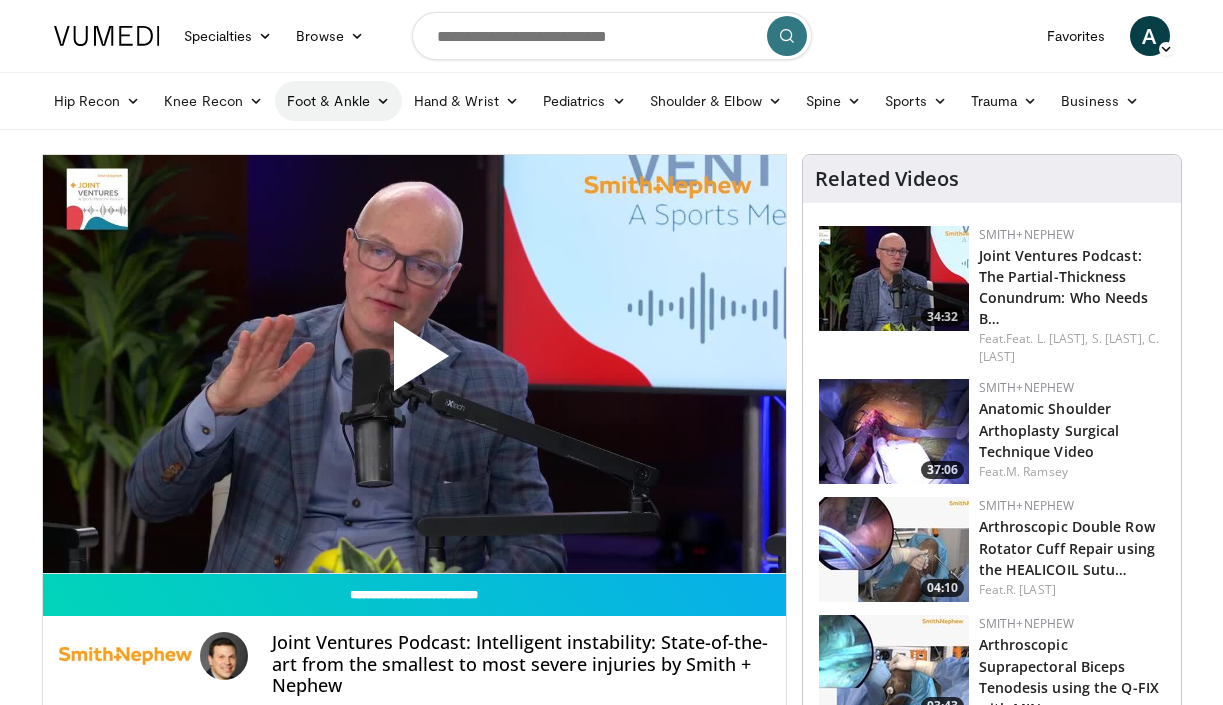 click on "Foot & Ankle" at bounding box center (338, 101) 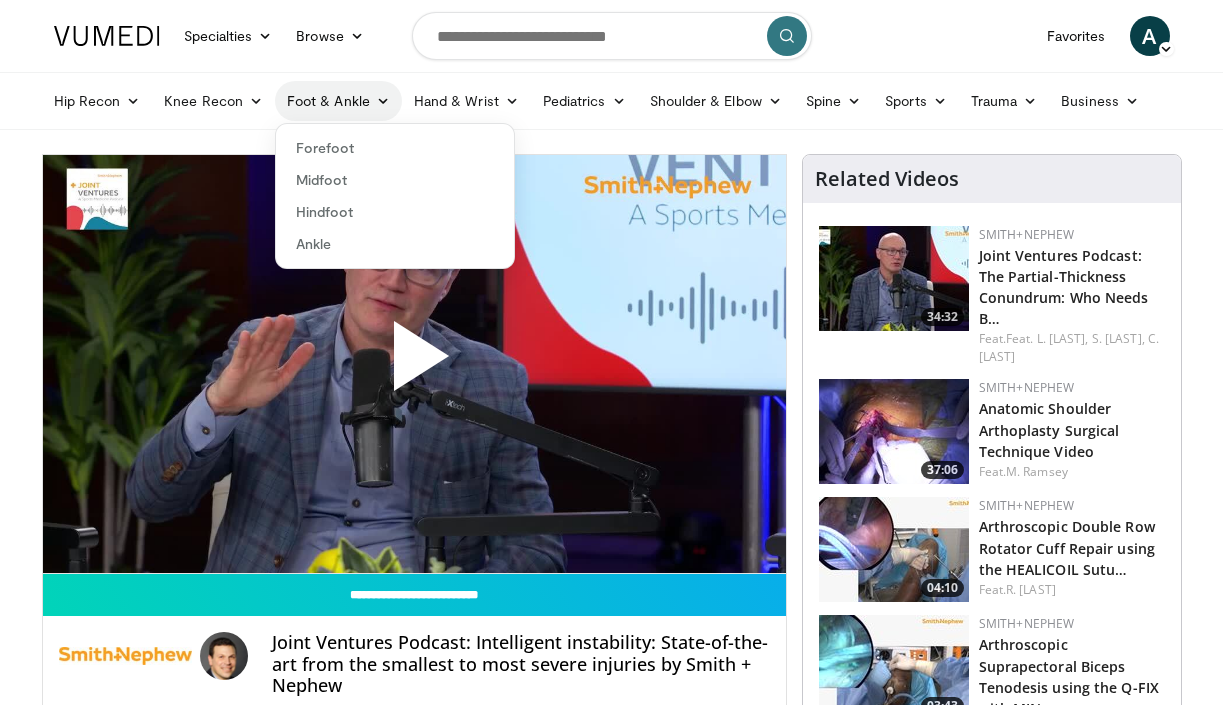 click on "Foot & Ankle" at bounding box center [338, 101] 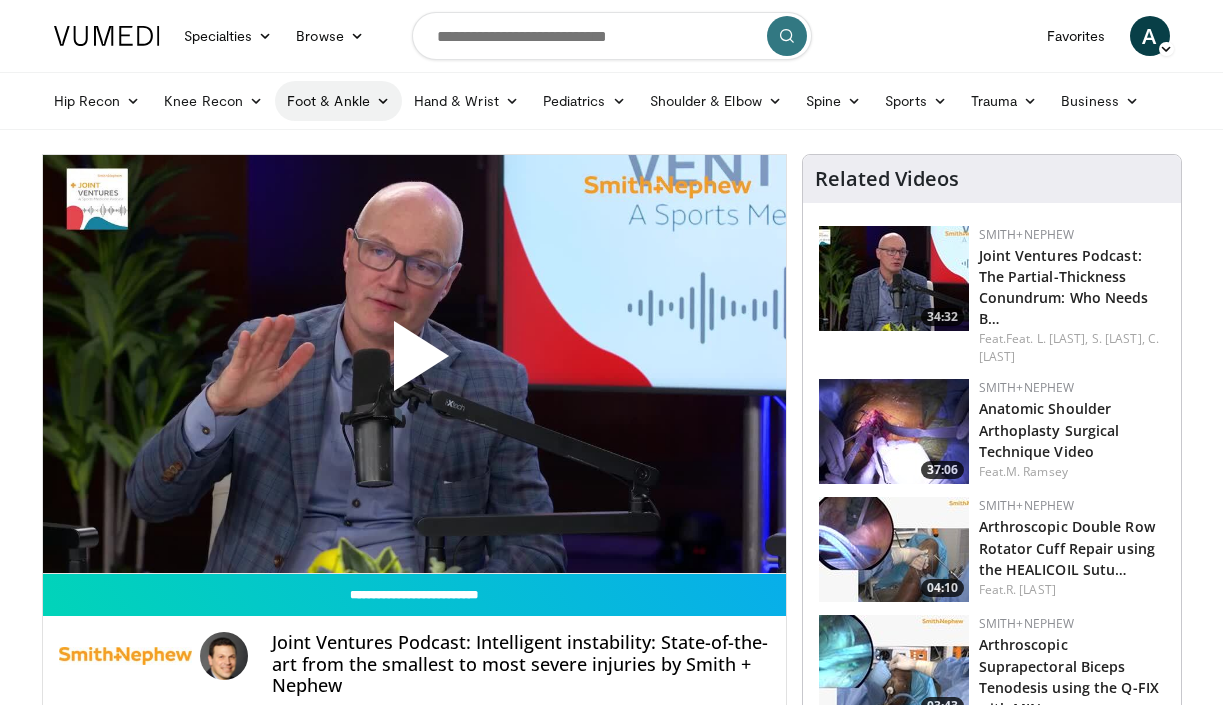 click on "Foot & Ankle" at bounding box center [338, 101] 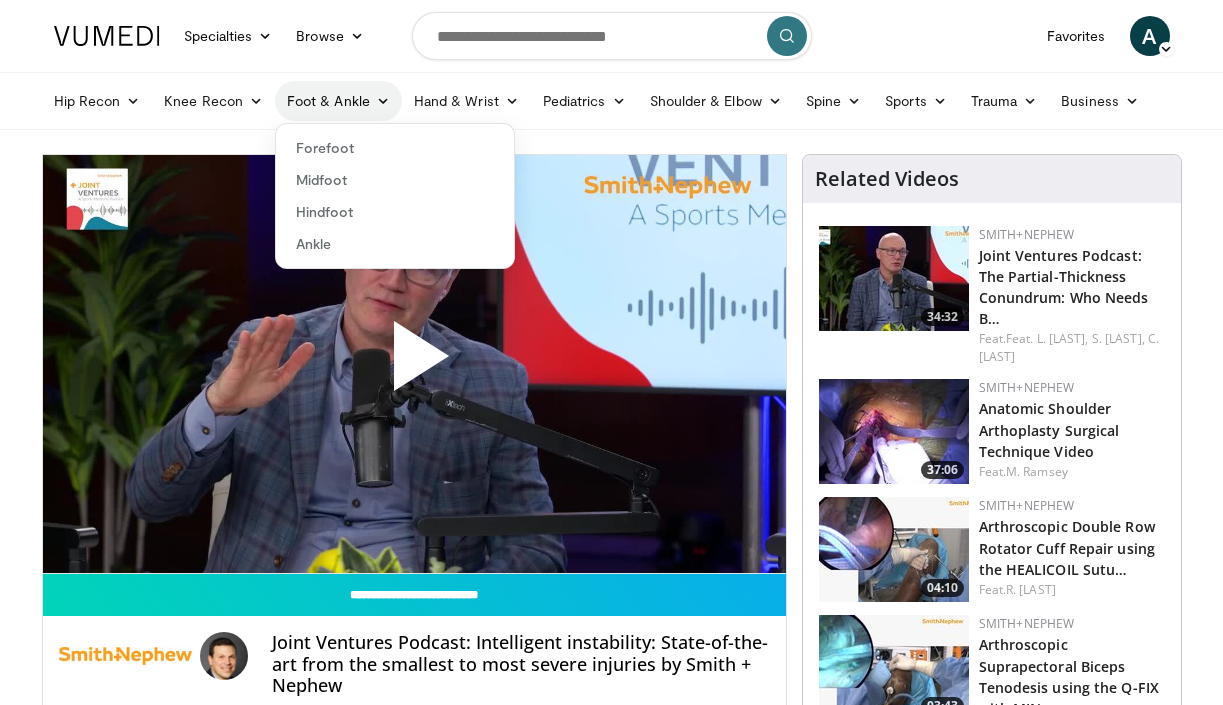 click on "Foot & Ankle" at bounding box center [338, 101] 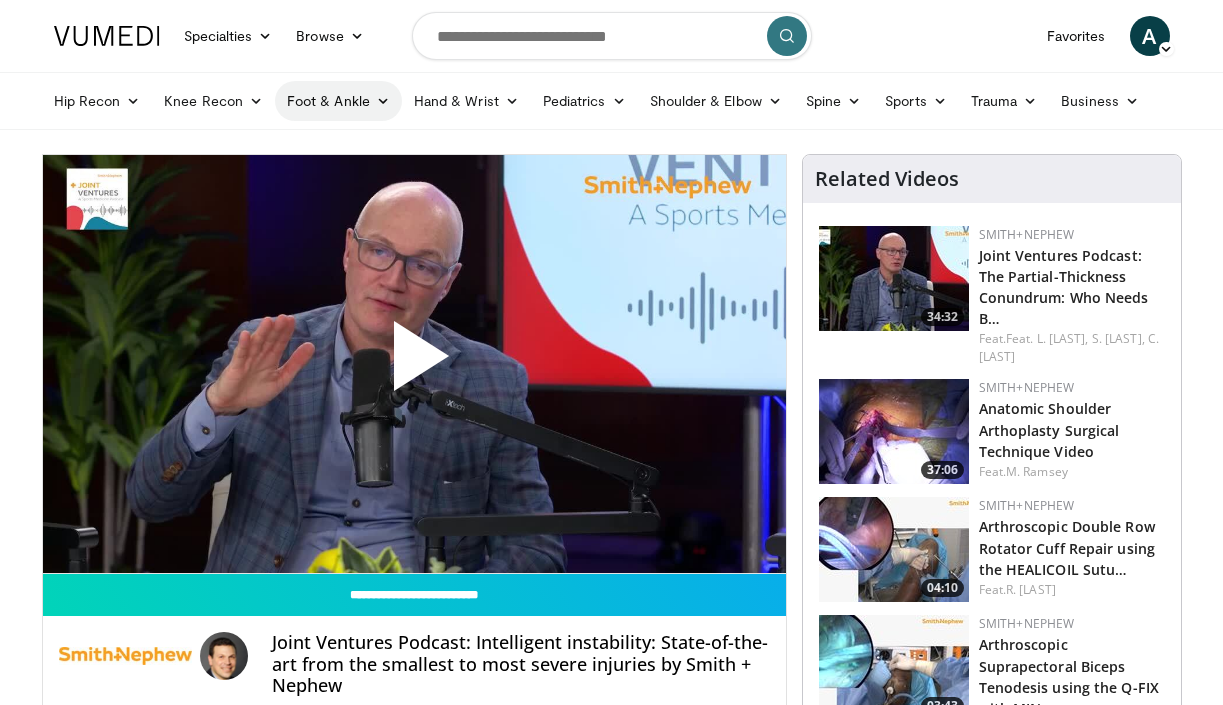 click on "Foot & Ankle" at bounding box center [338, 101] 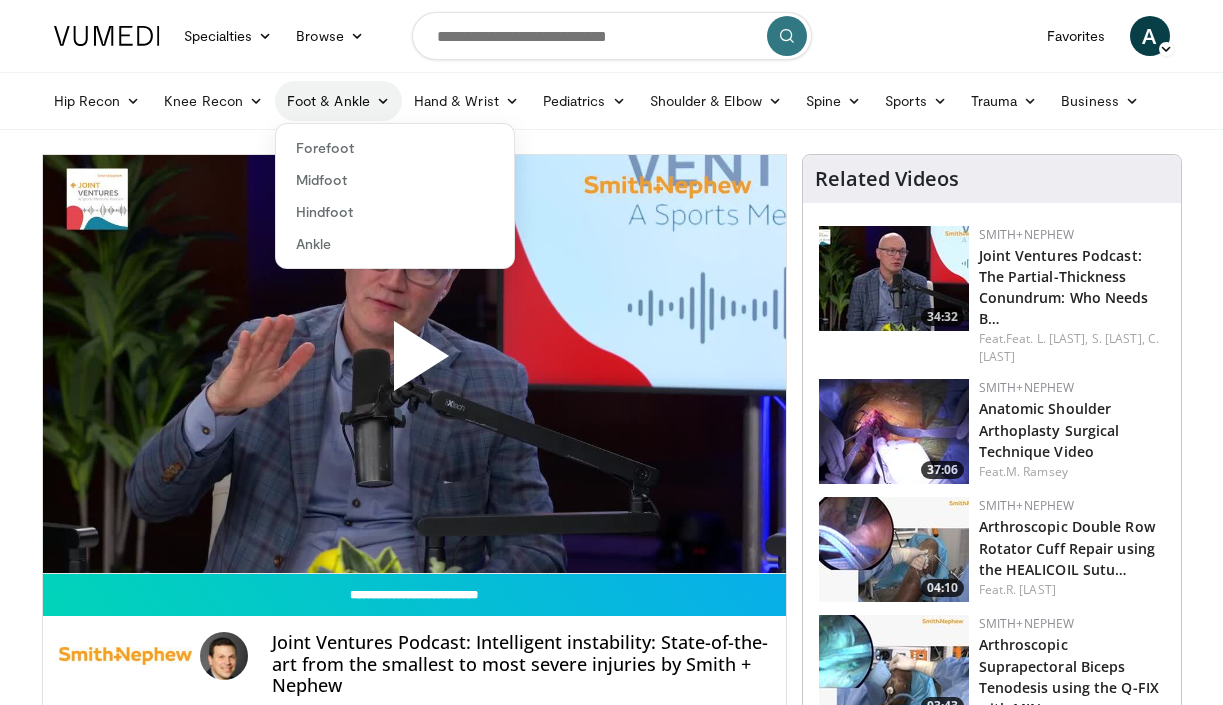 click on "Foot & Ankle" at bounding box center (338, 101) 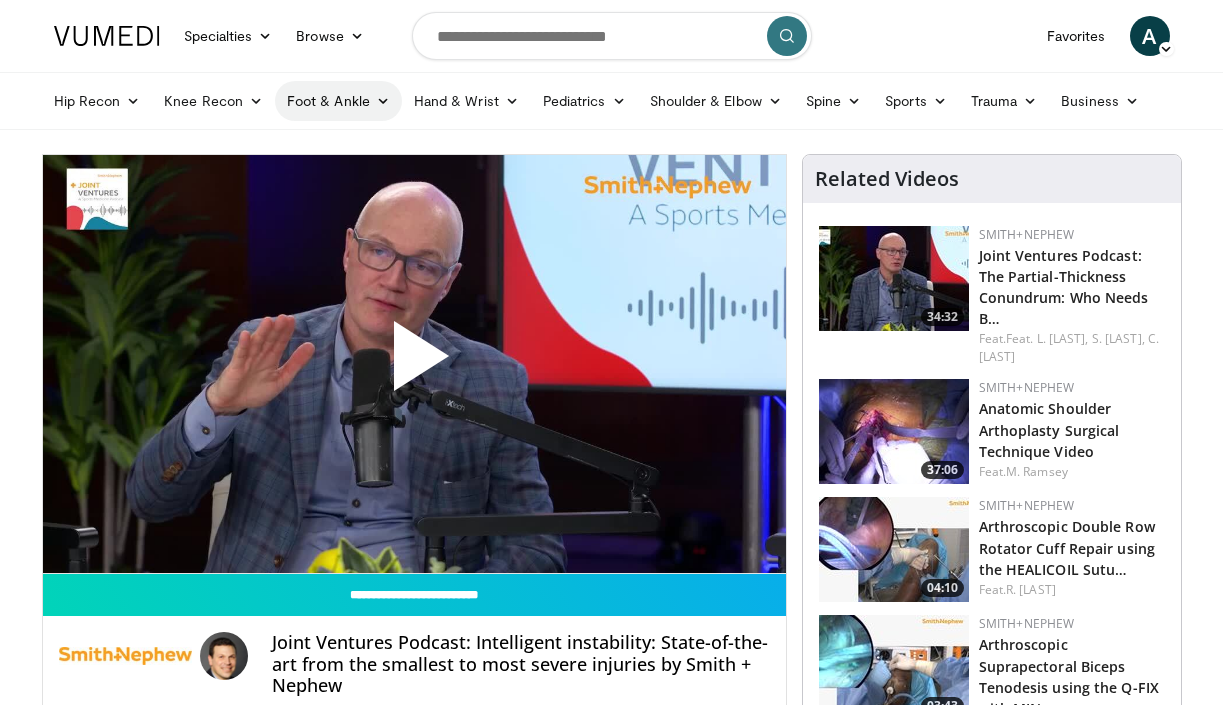 click at bounding box center [383, 101] 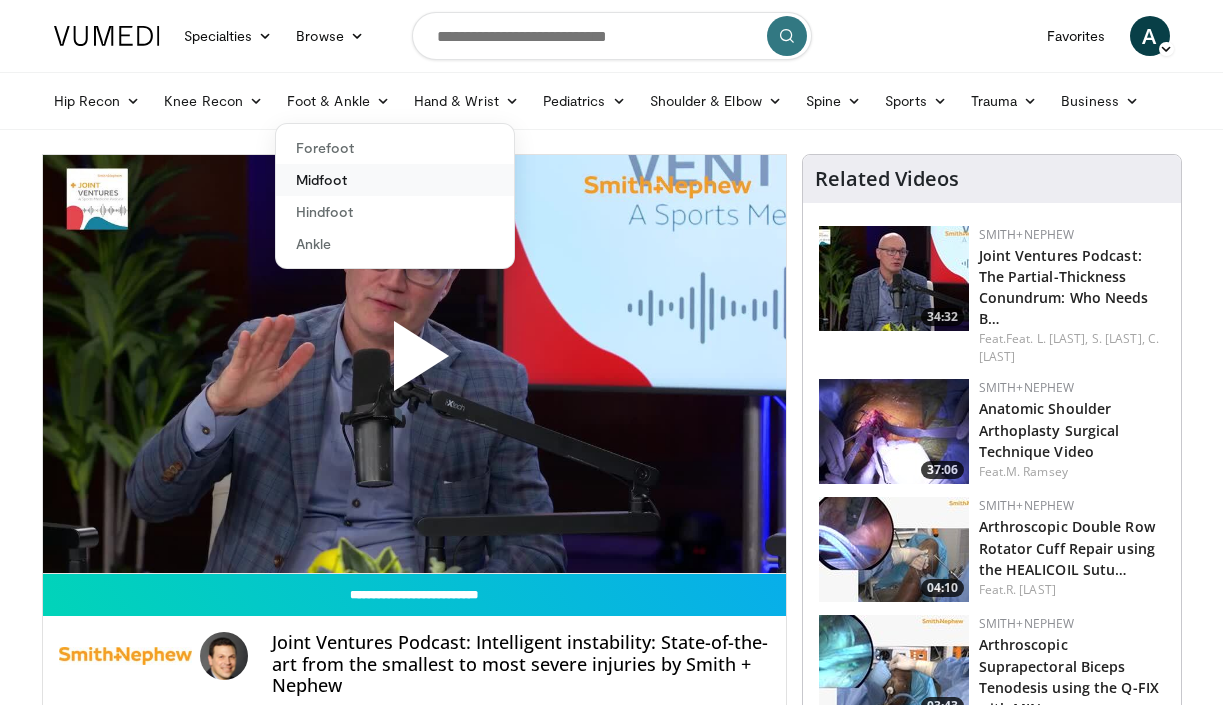 click on "Midfoot" at bounding box center (395, 180) 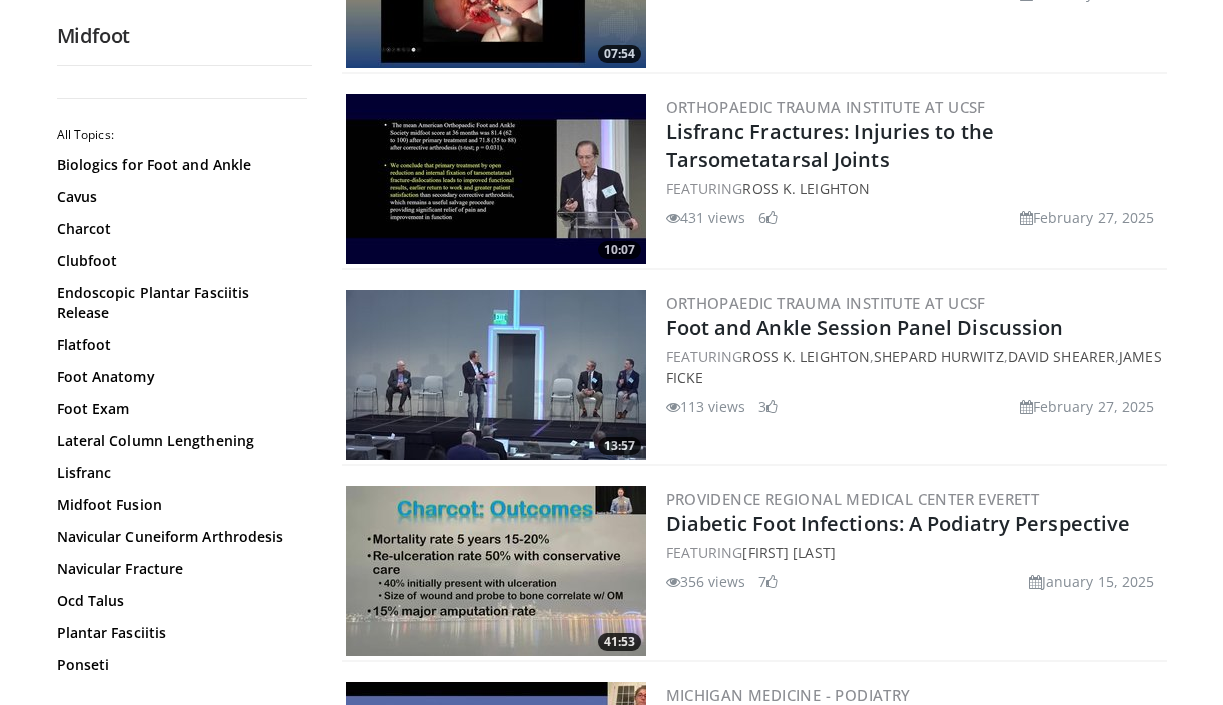 scroll, scrollTop: 3078, scrollLeft: 0, axis: vertical 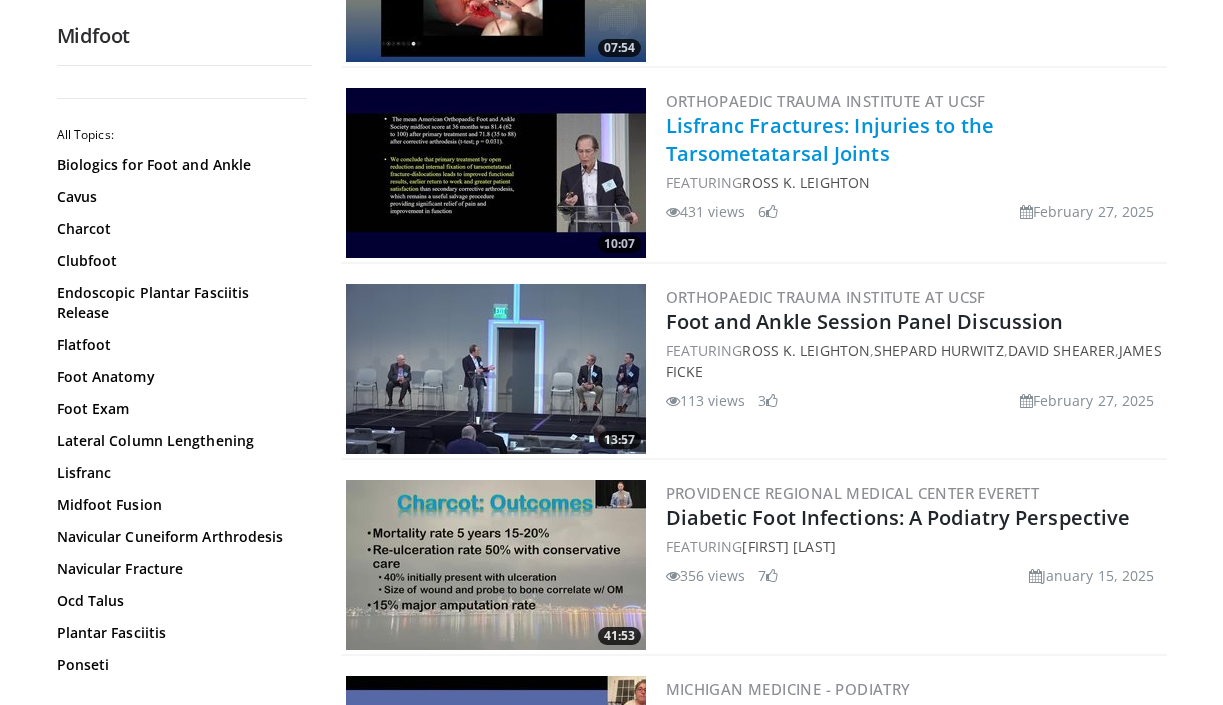 click on "Lisfranc Fractures: Injuries to the Tarsometatarsal Joints" at bounding box center [830, 139] 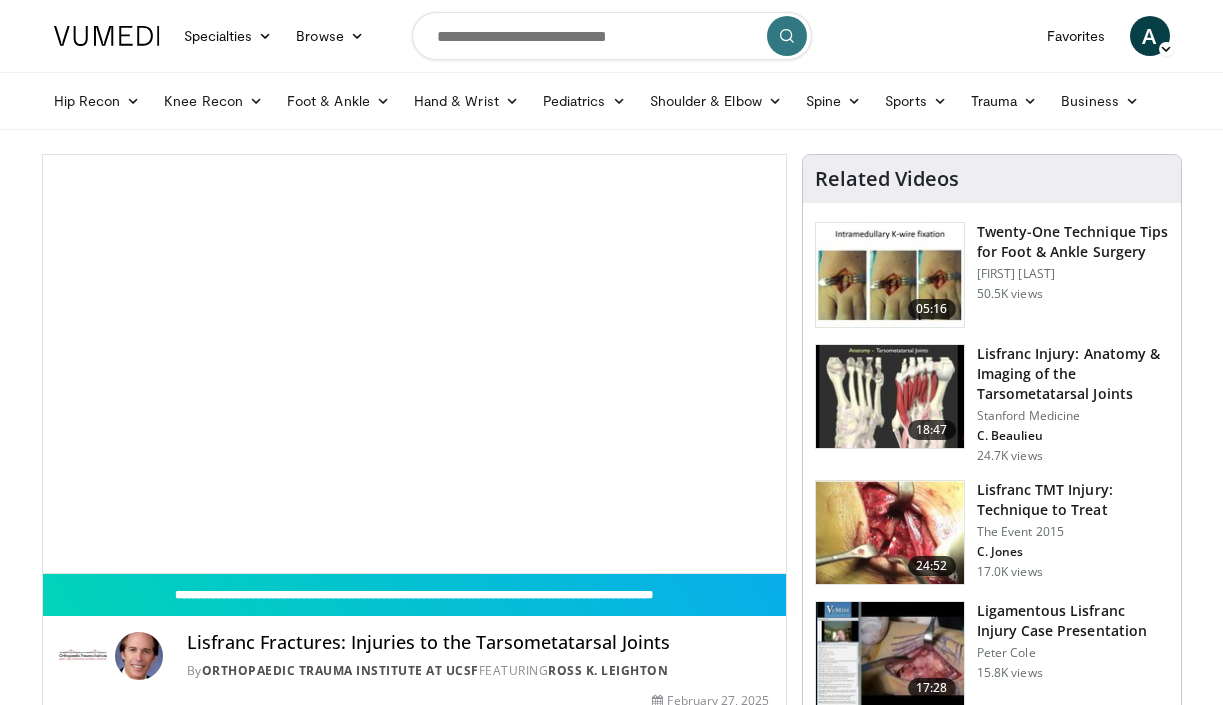 scroll, scrollTop: 0, scrollLeft: 0, axis: both 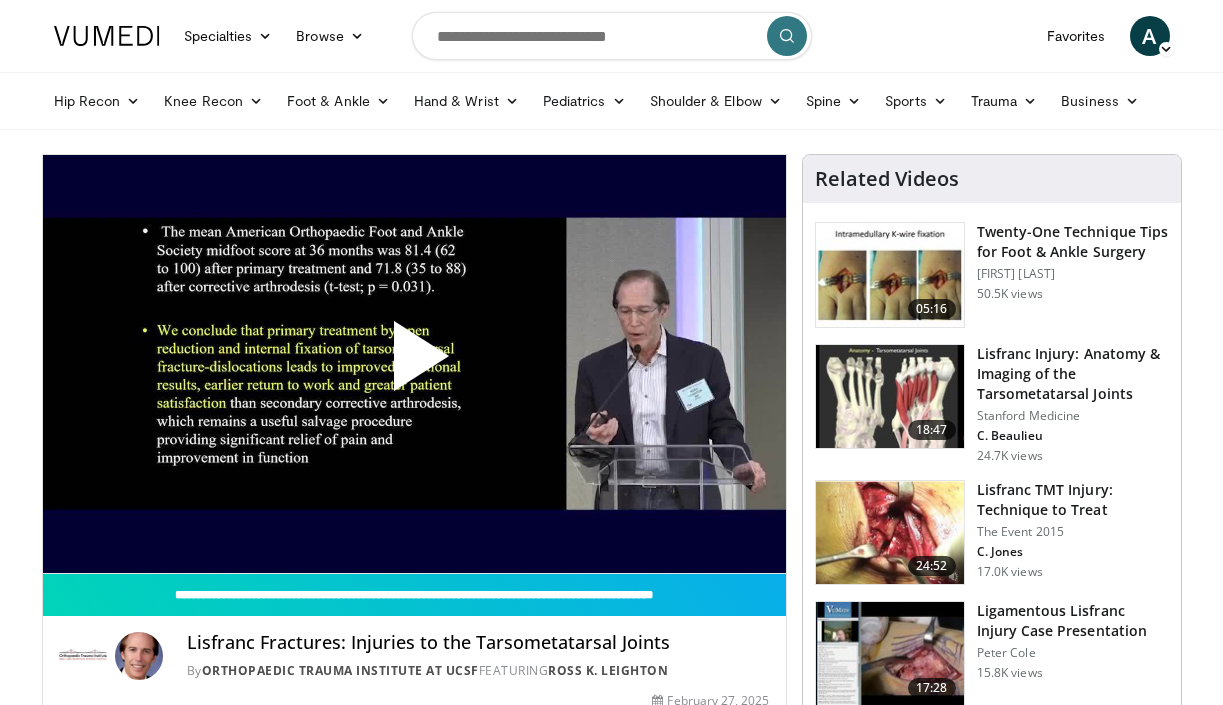click at bounding box center [414, 364] 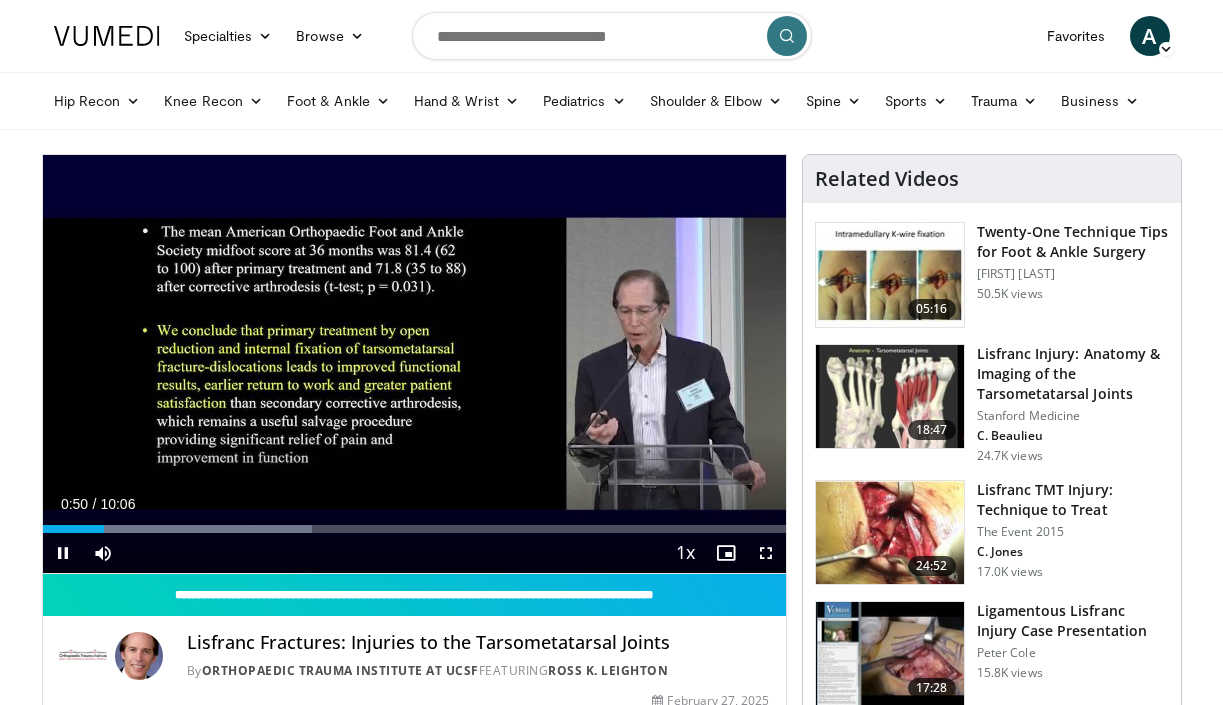 click at bounding box center (766, 553) 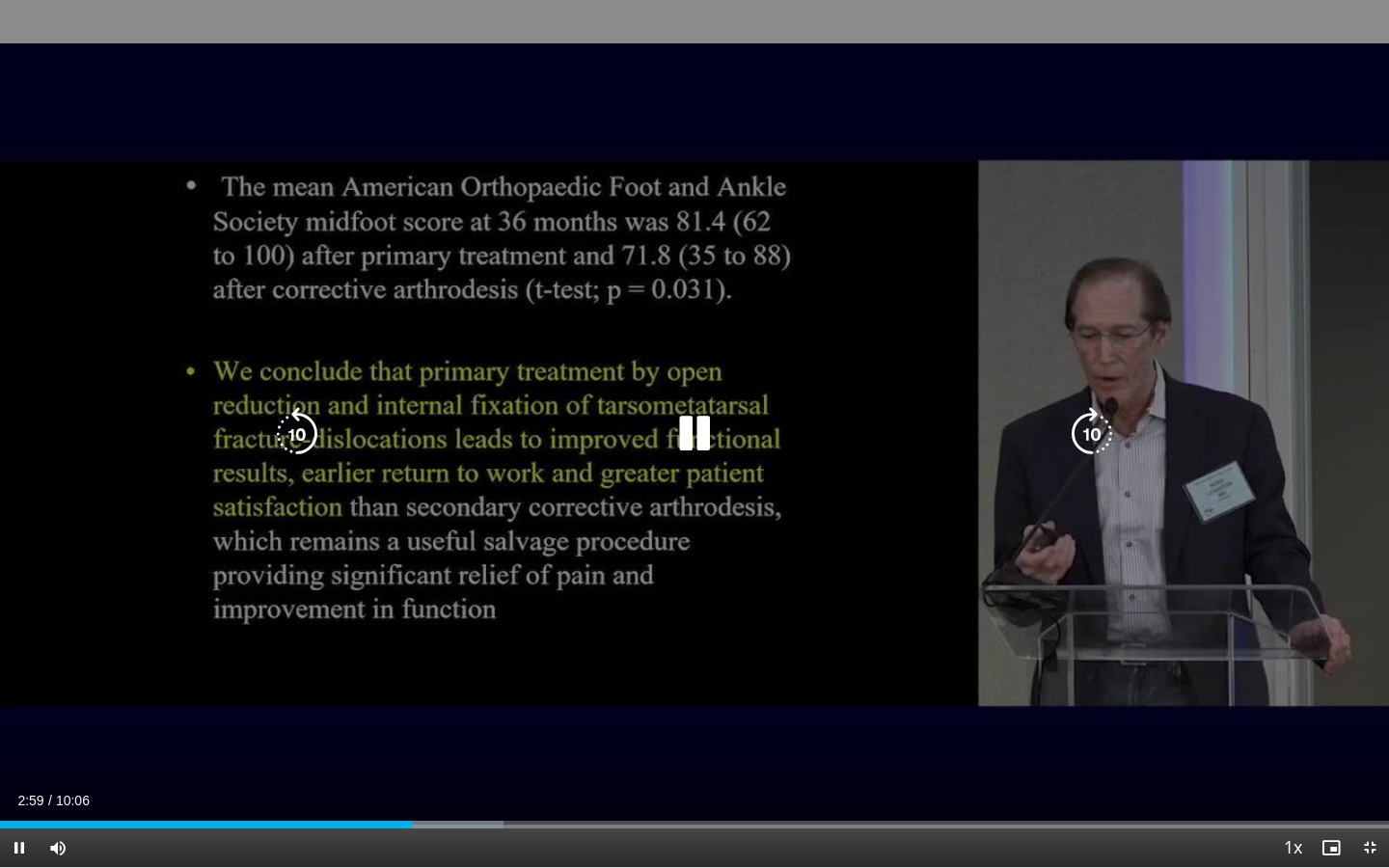 click at bounding box center [694, 434] 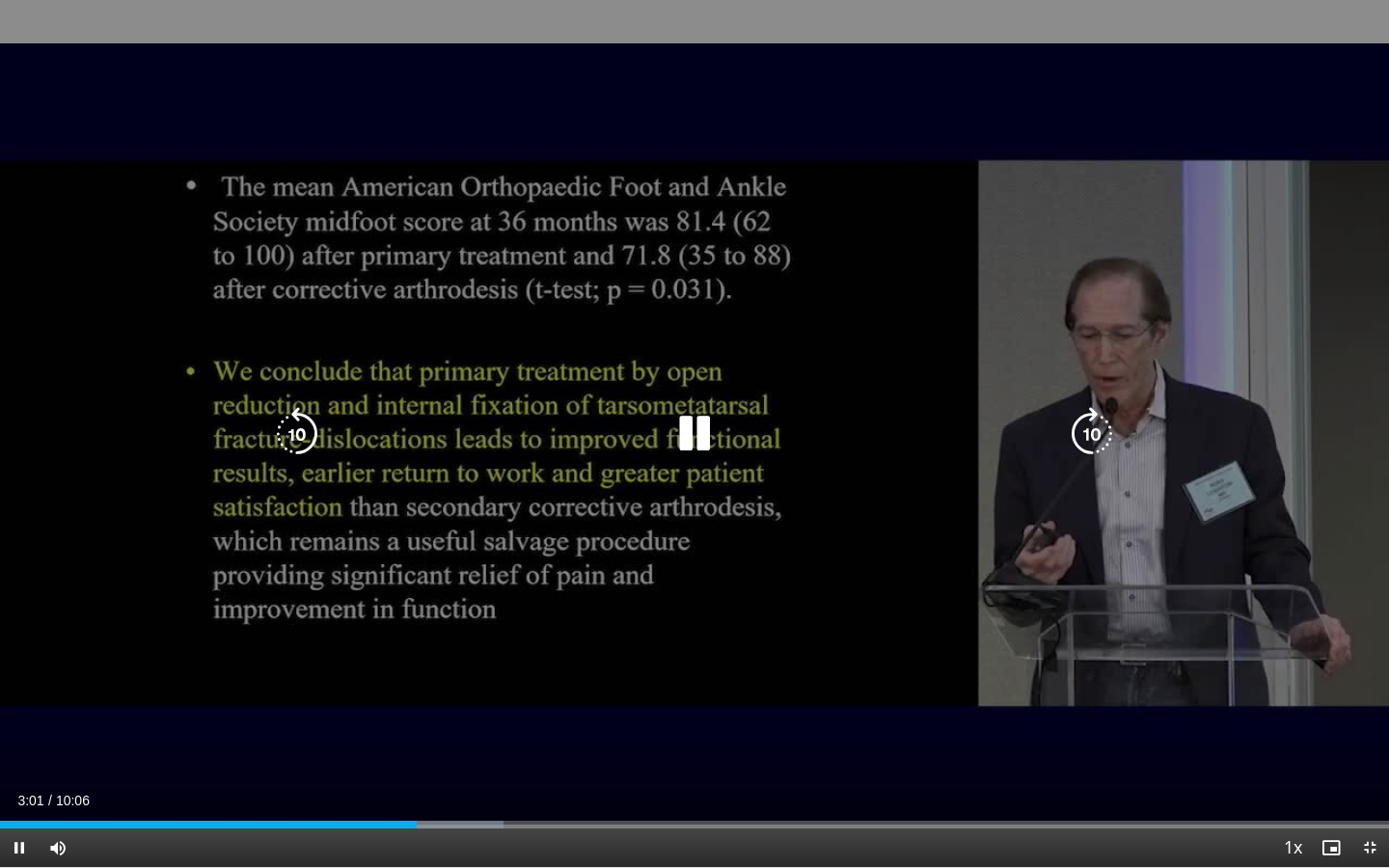 click at bounding box center (694, 434) 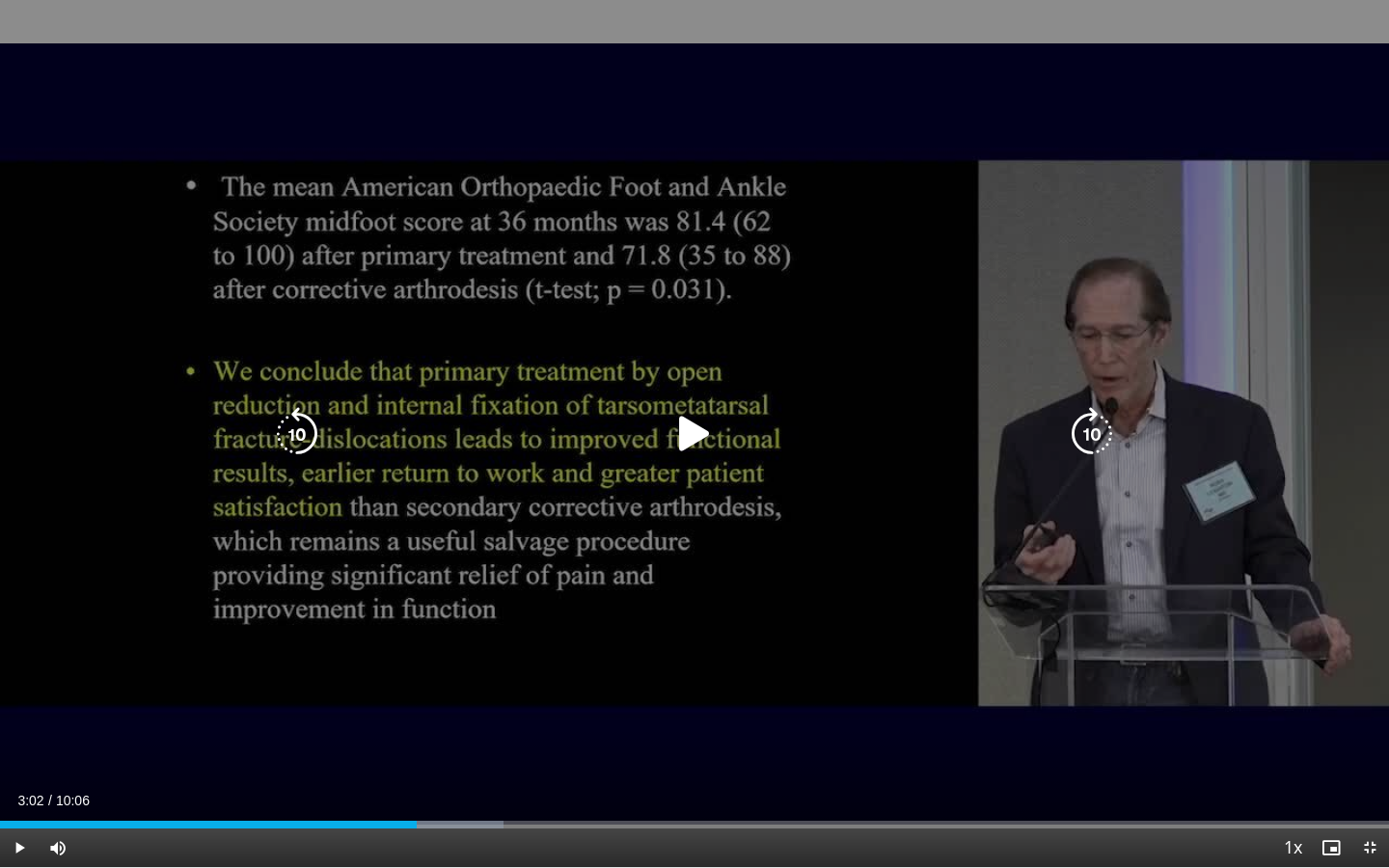 click at bounding box center (694, 434) 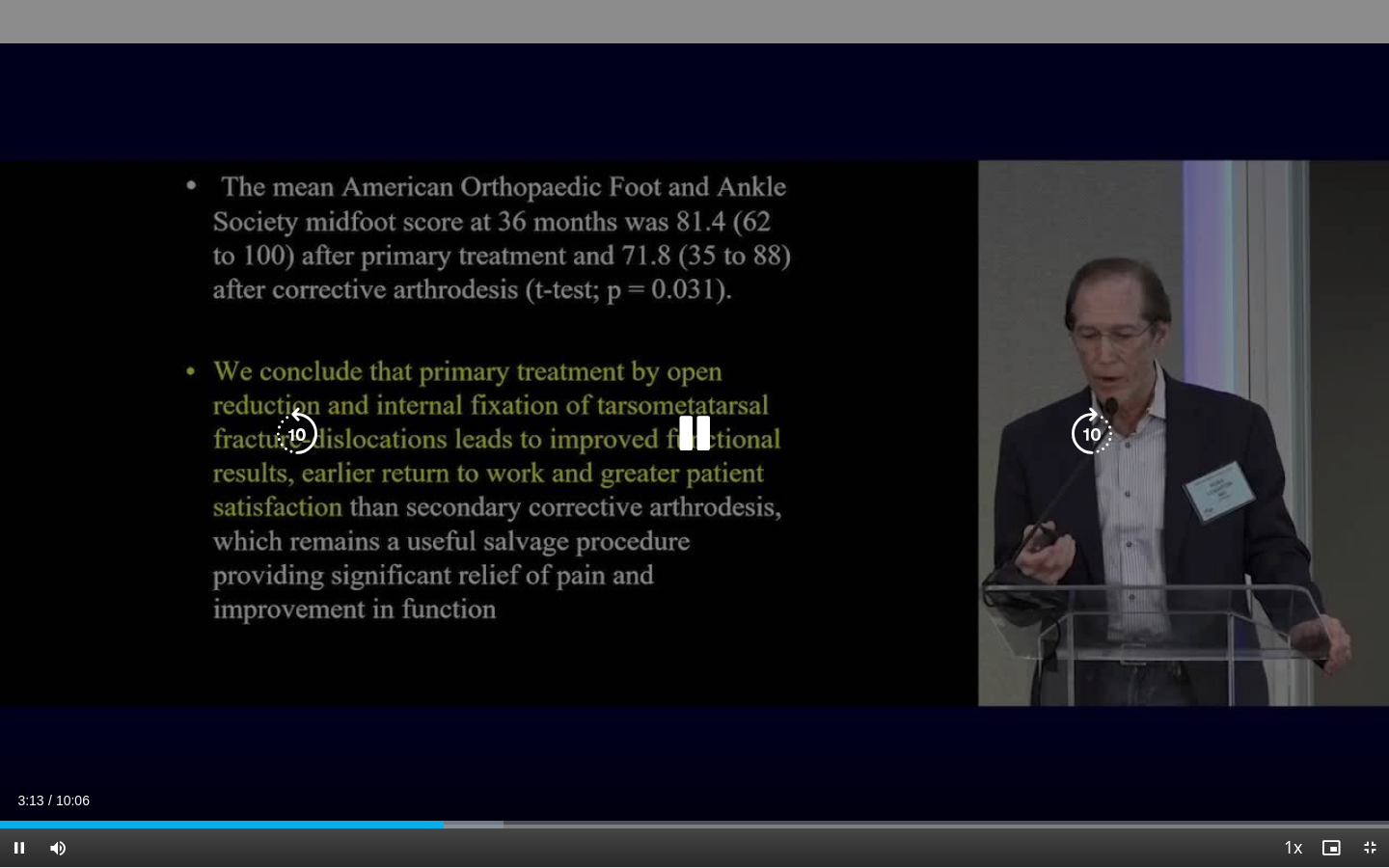 click on "10 seconds
Tap to unmute" at bounding box center [694, 433] 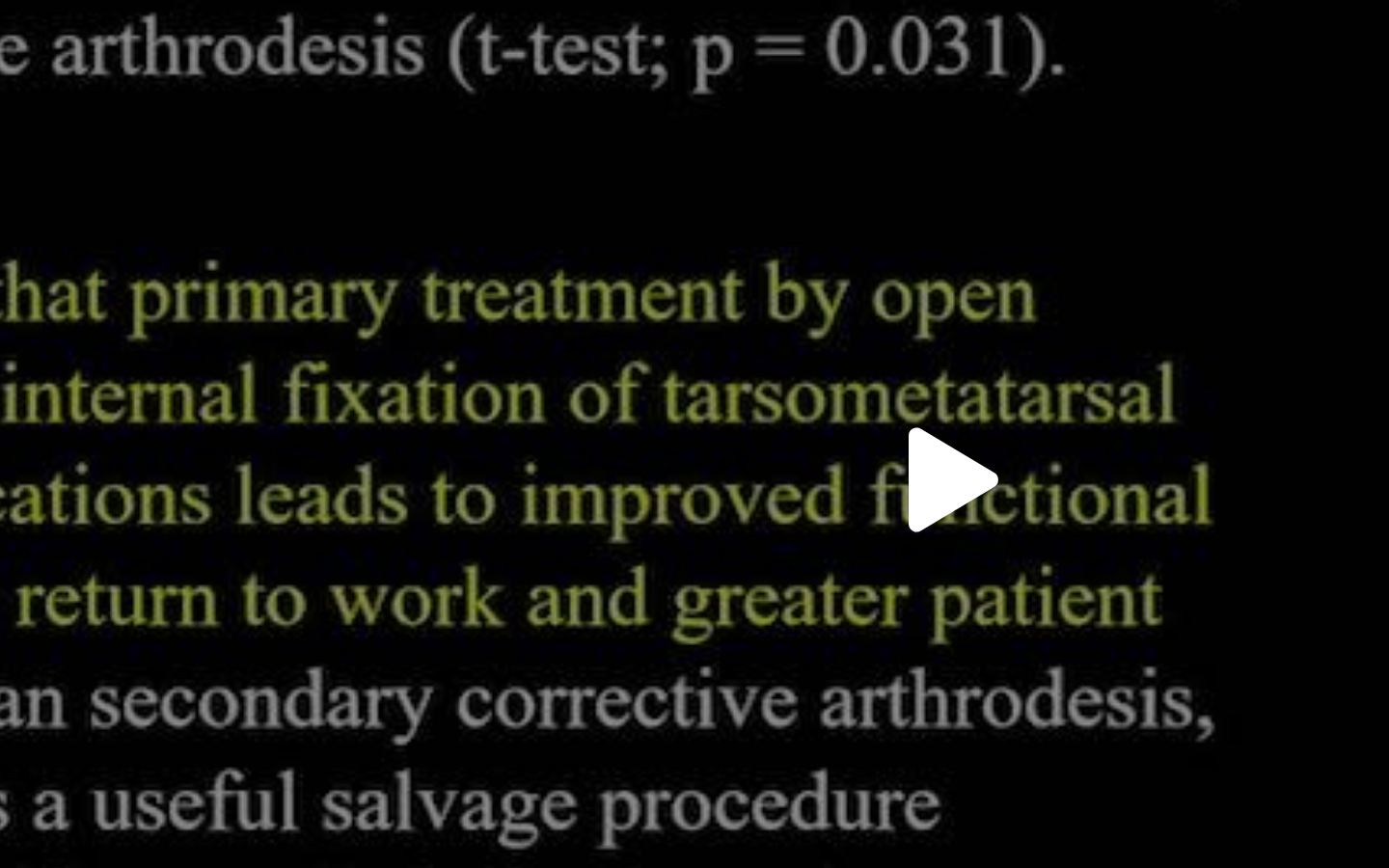 click at bounding box center (694, 434) 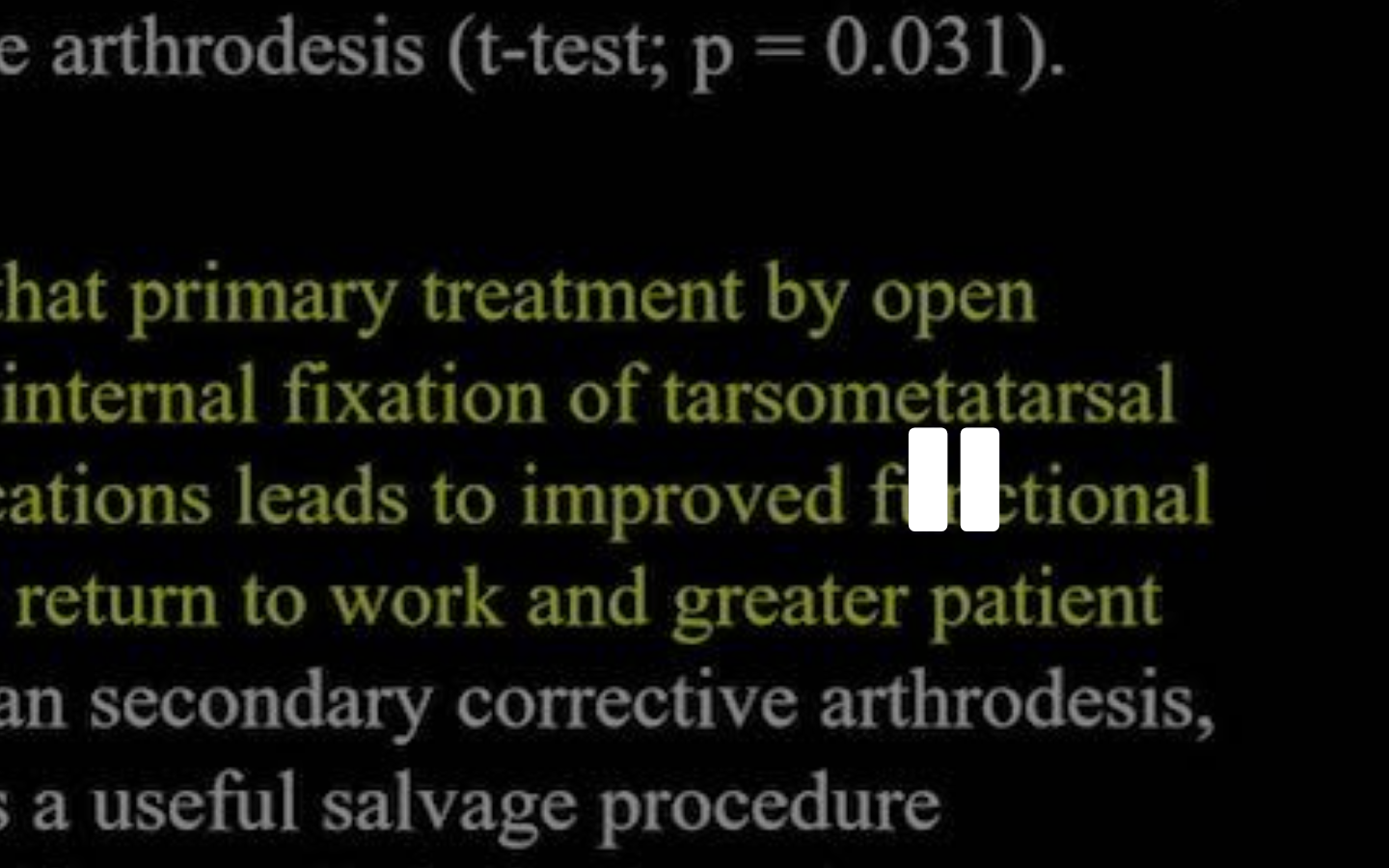 scroll, scrollTop: 56, scrollLeft: 0, axis: vertical 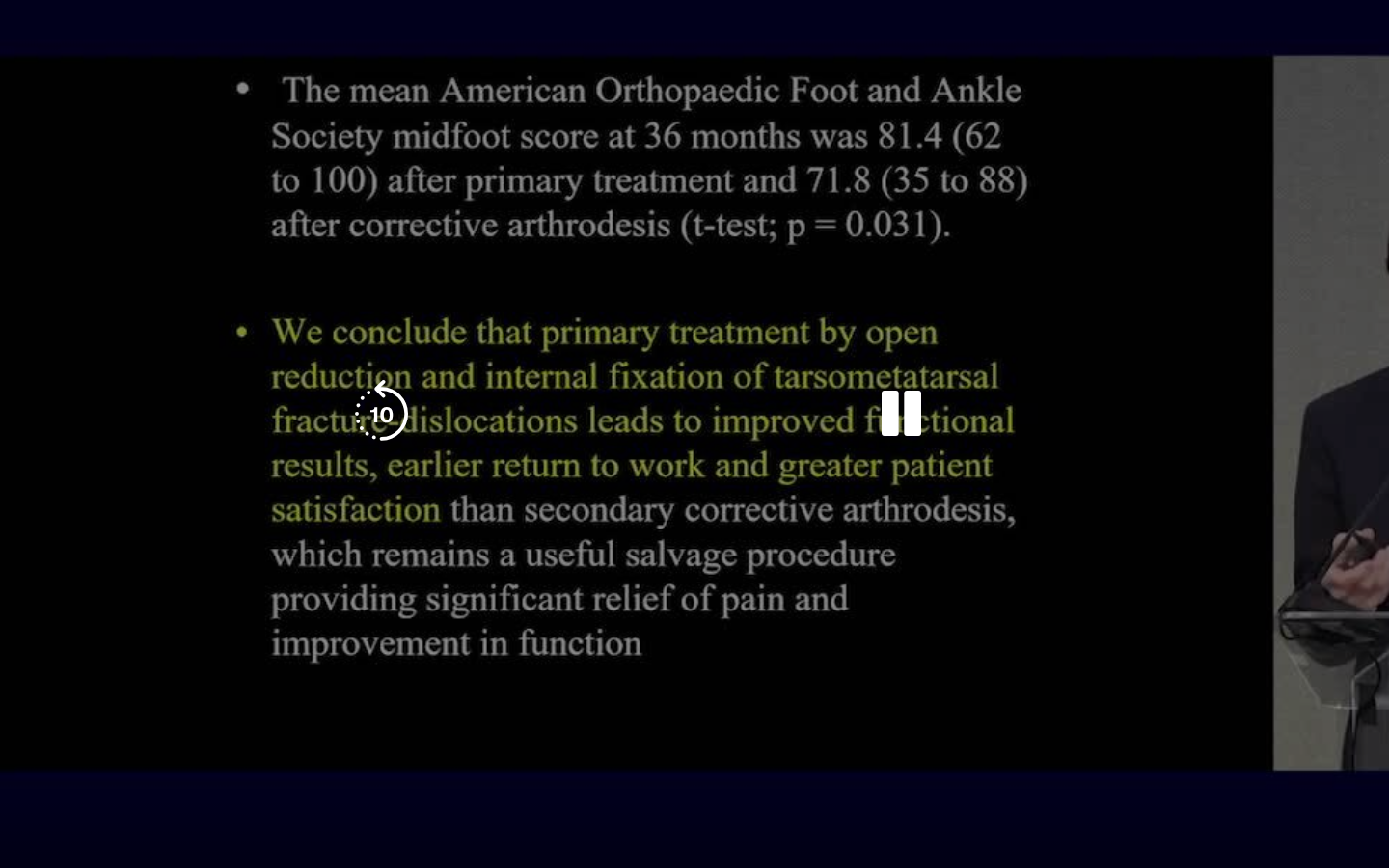 click on "10 seconds
Tap to unmute" at bounding box center [694, 433] 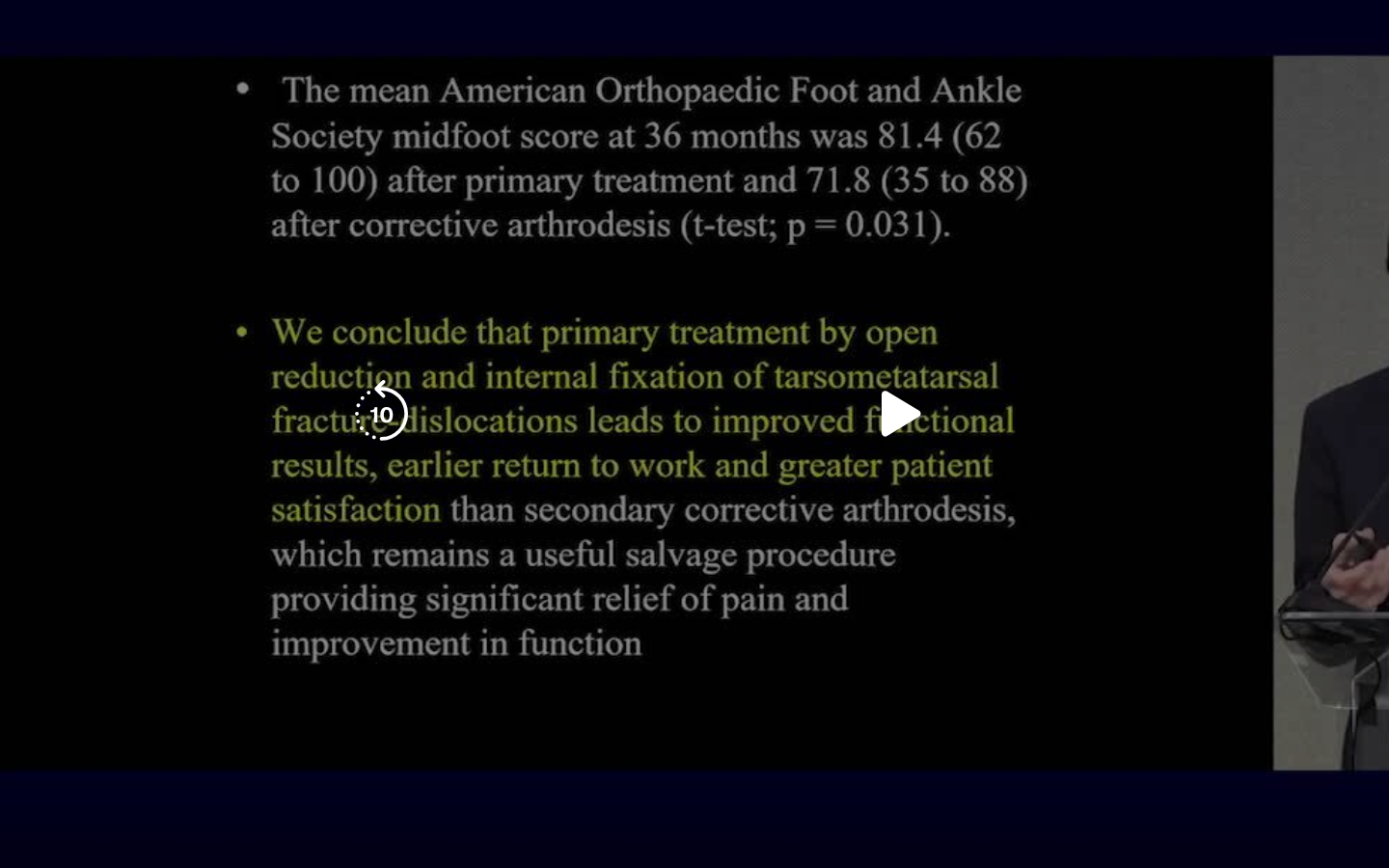 click on "10 seconds
Tap to unmute" at bounding box center [694, 433] 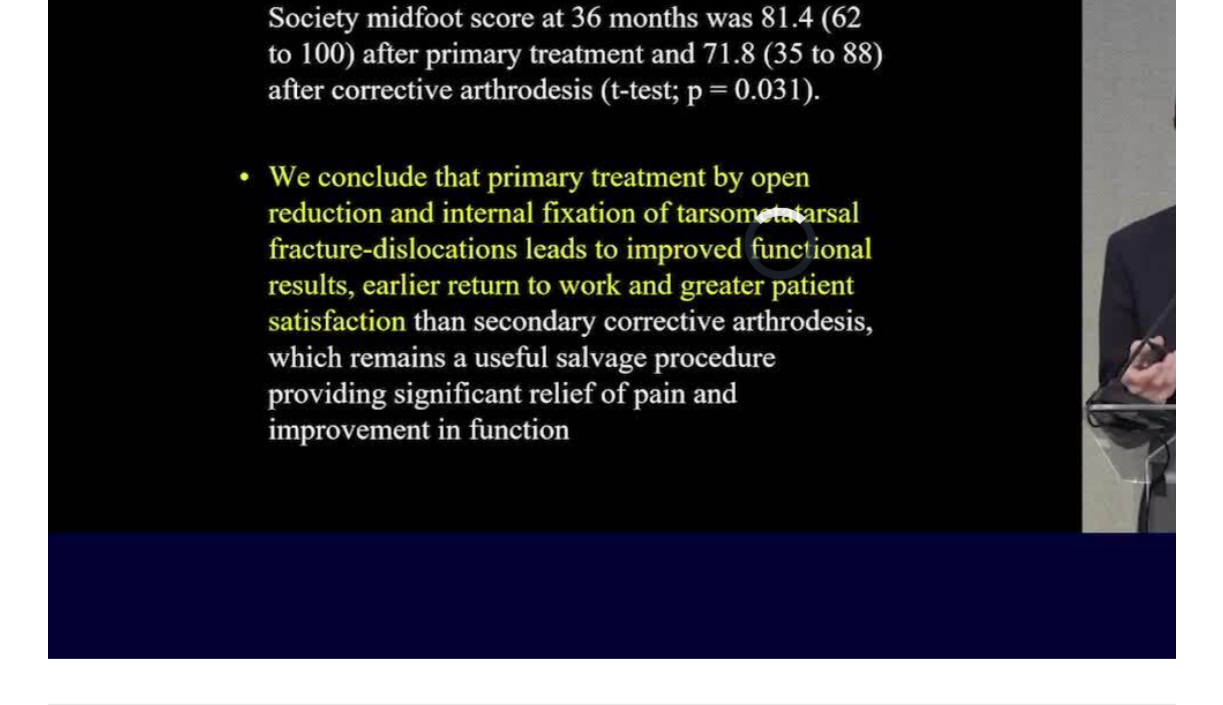 scroll, scrollTop: 0, scrollLeft: 0, axis: both 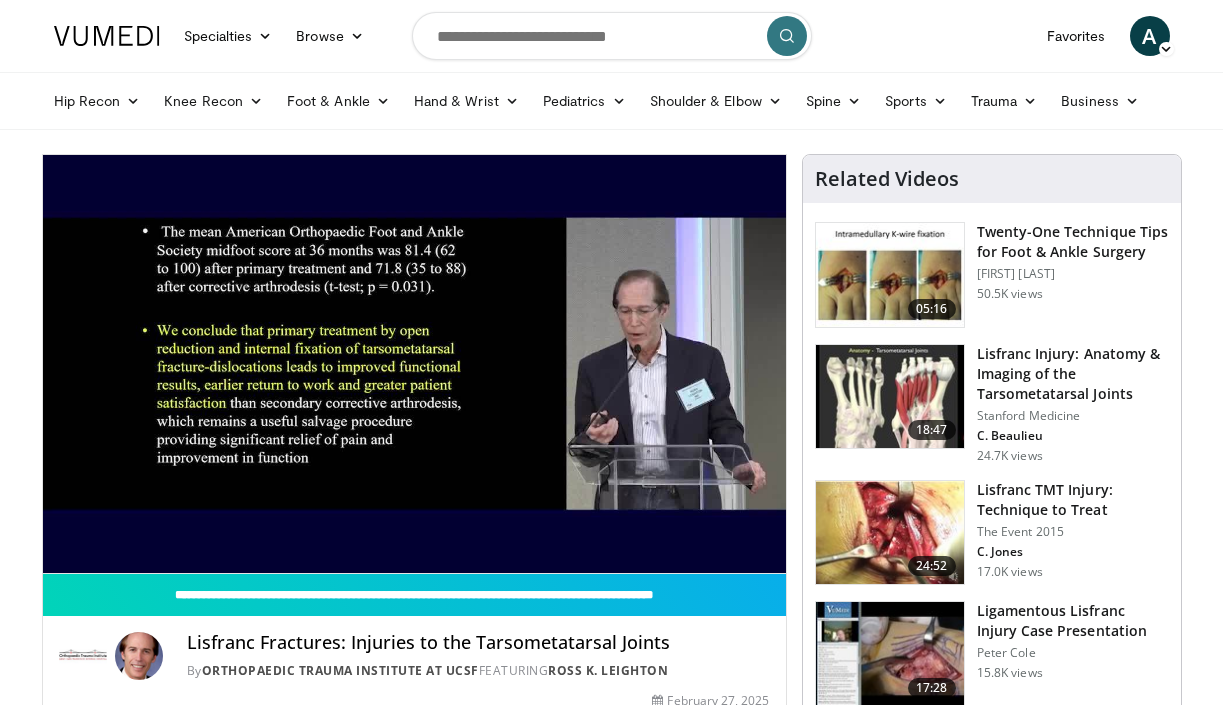 click at bounding box center (890, 533) 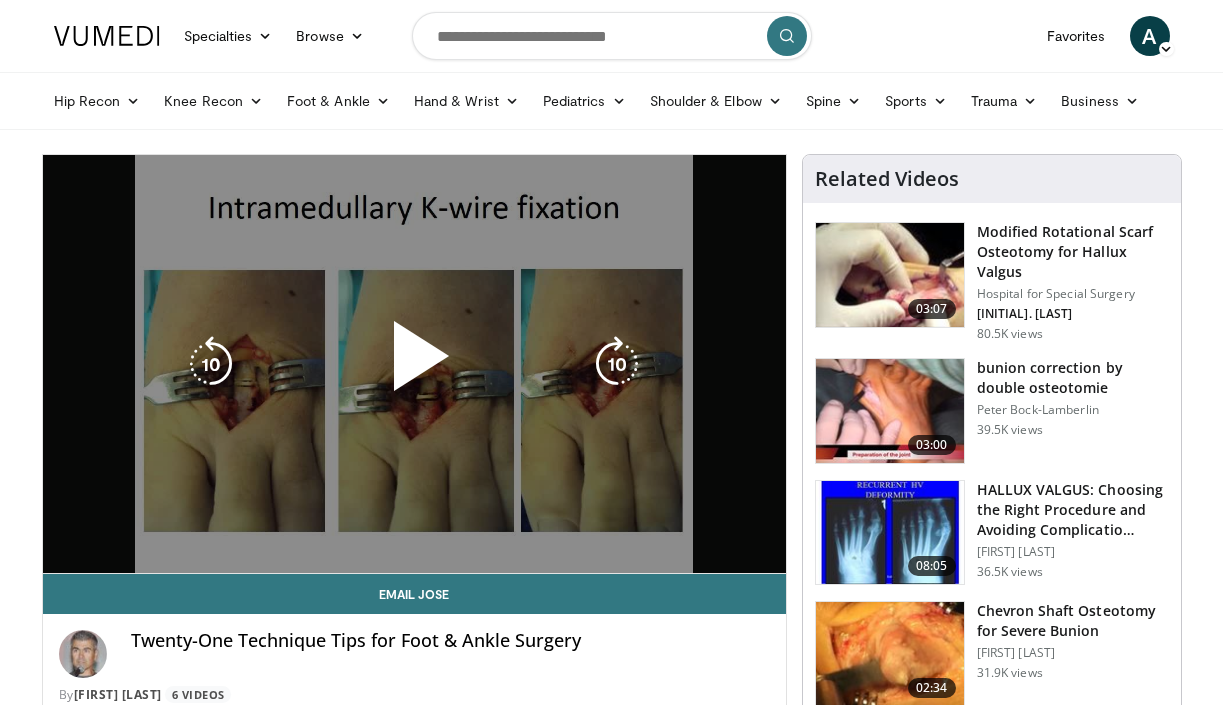 scroll, scrollTop: 0, scrollLeft: 0, axis: both 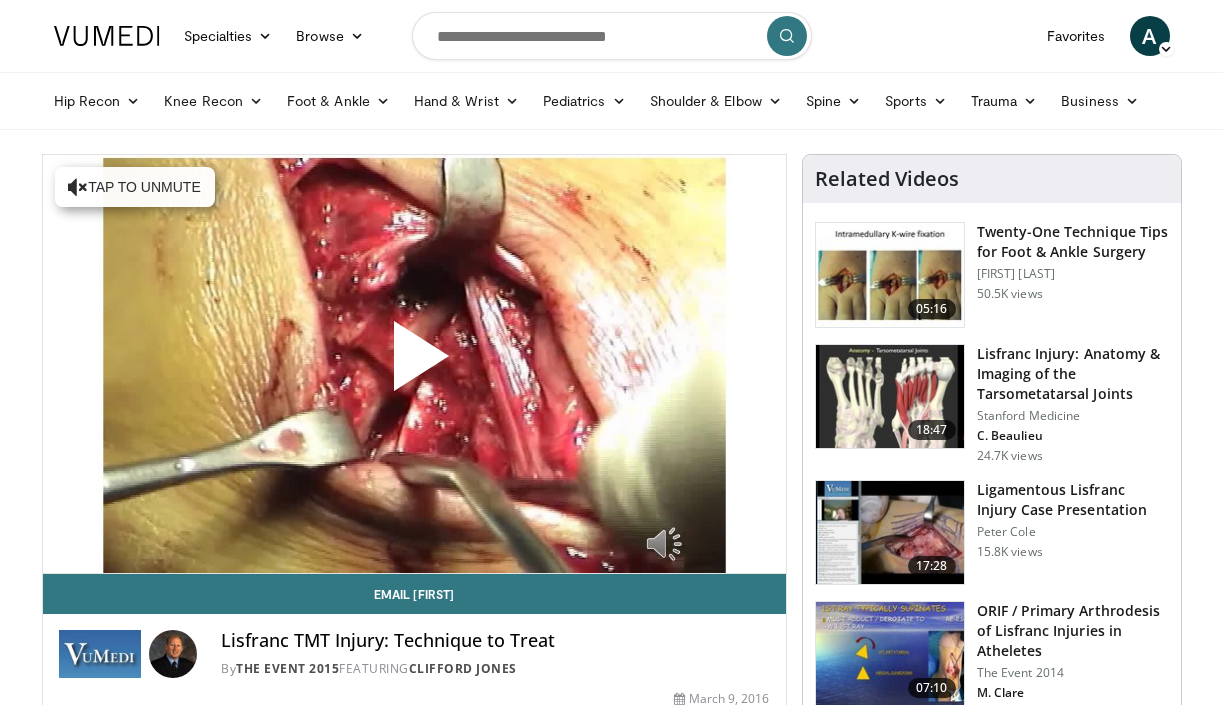 click at bounding box center [414, 364] 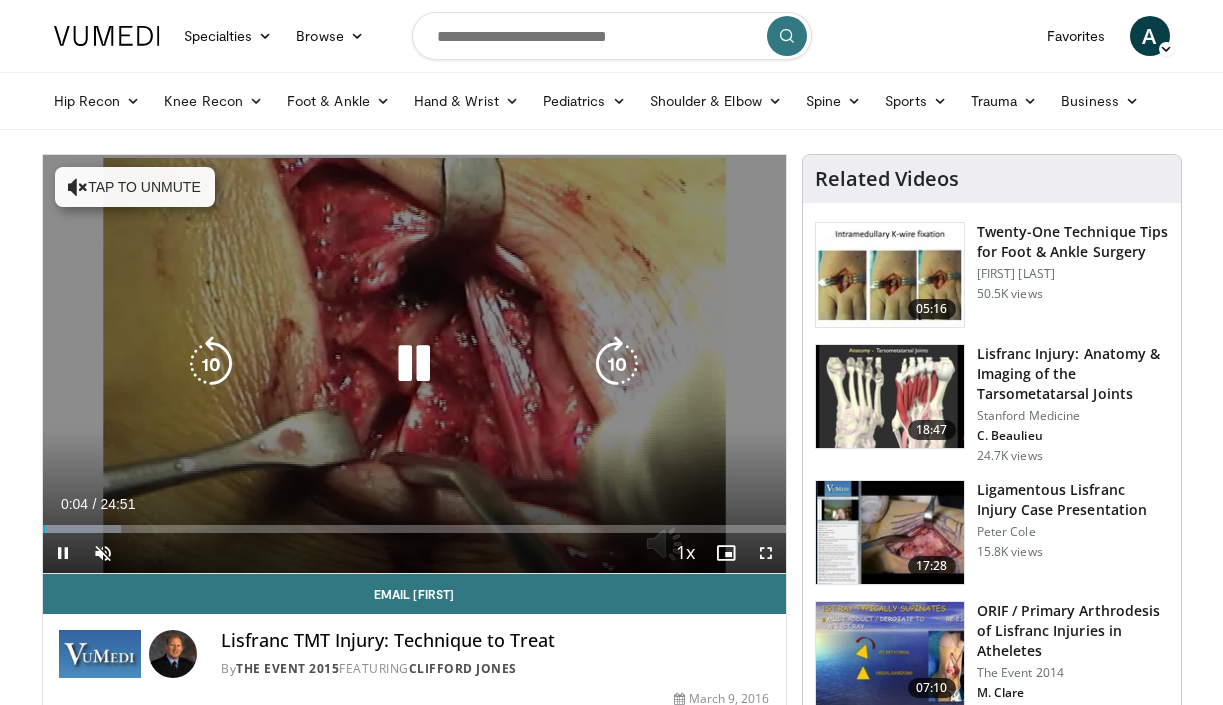 click at bounding box center [78, 187] 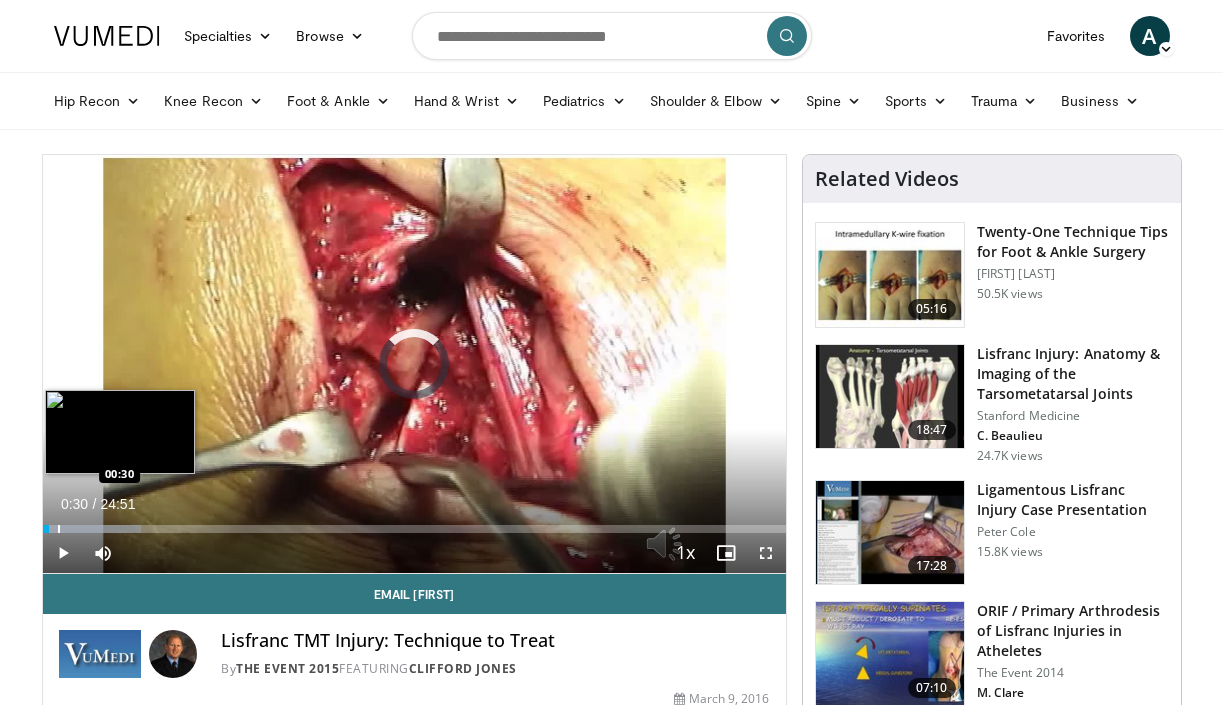 click at bounding box center (59, 529) 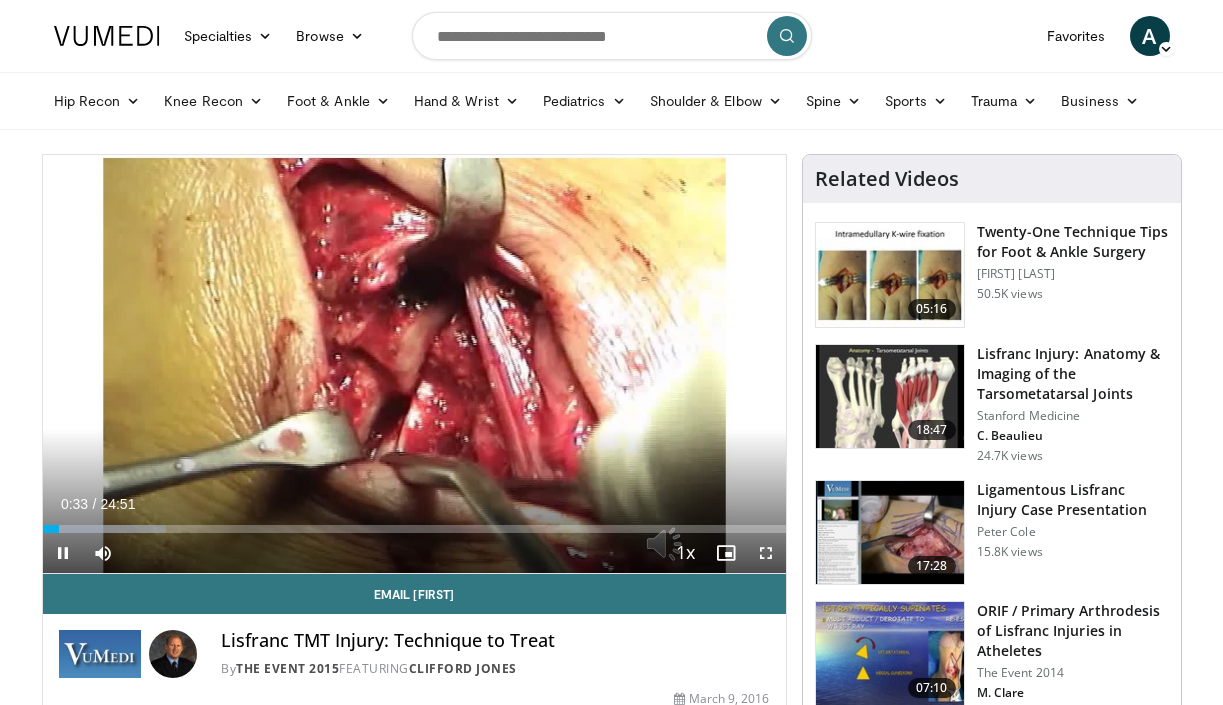 click at bounding box center [766, 553] 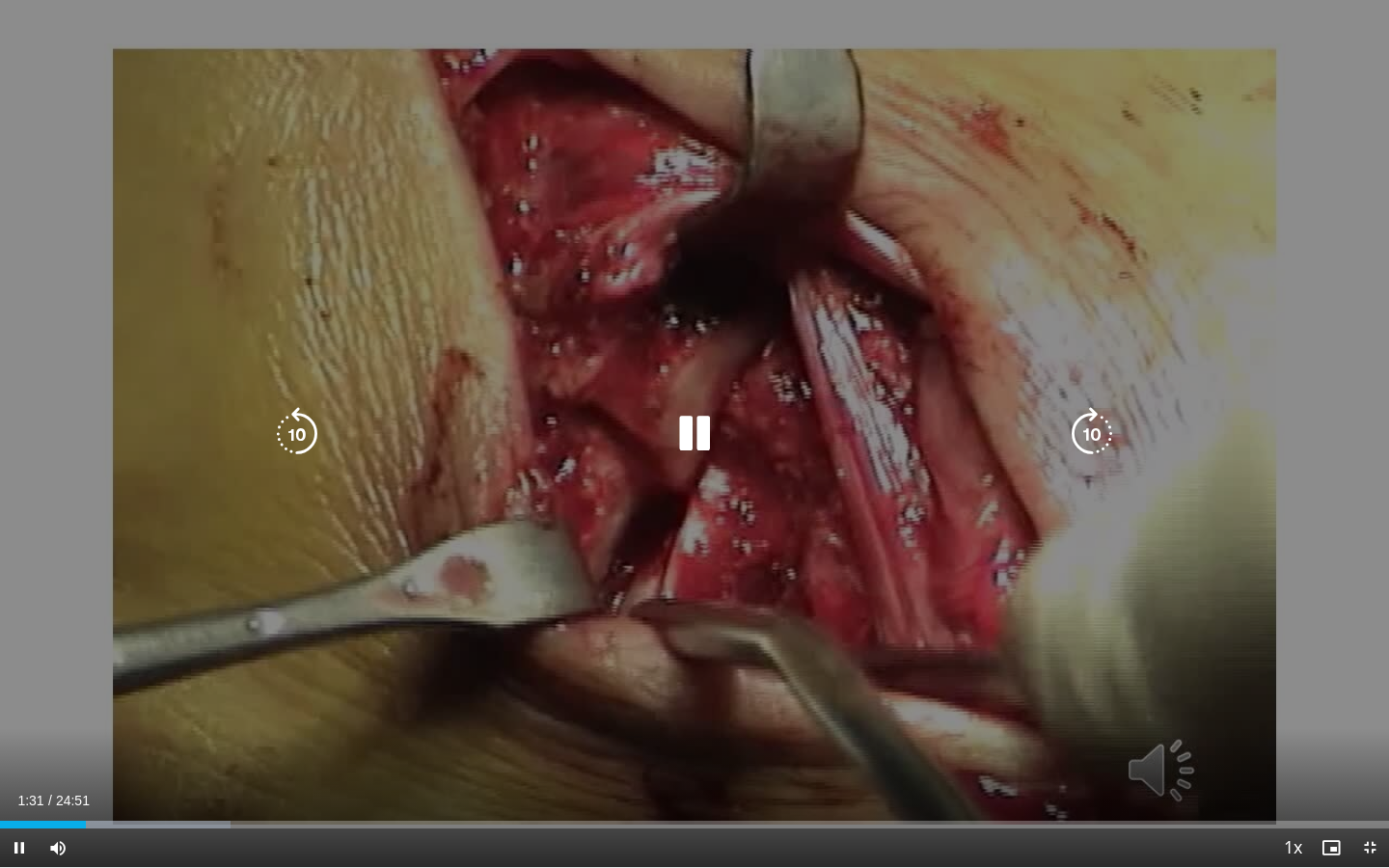 click at bounding box center (1092, 434) 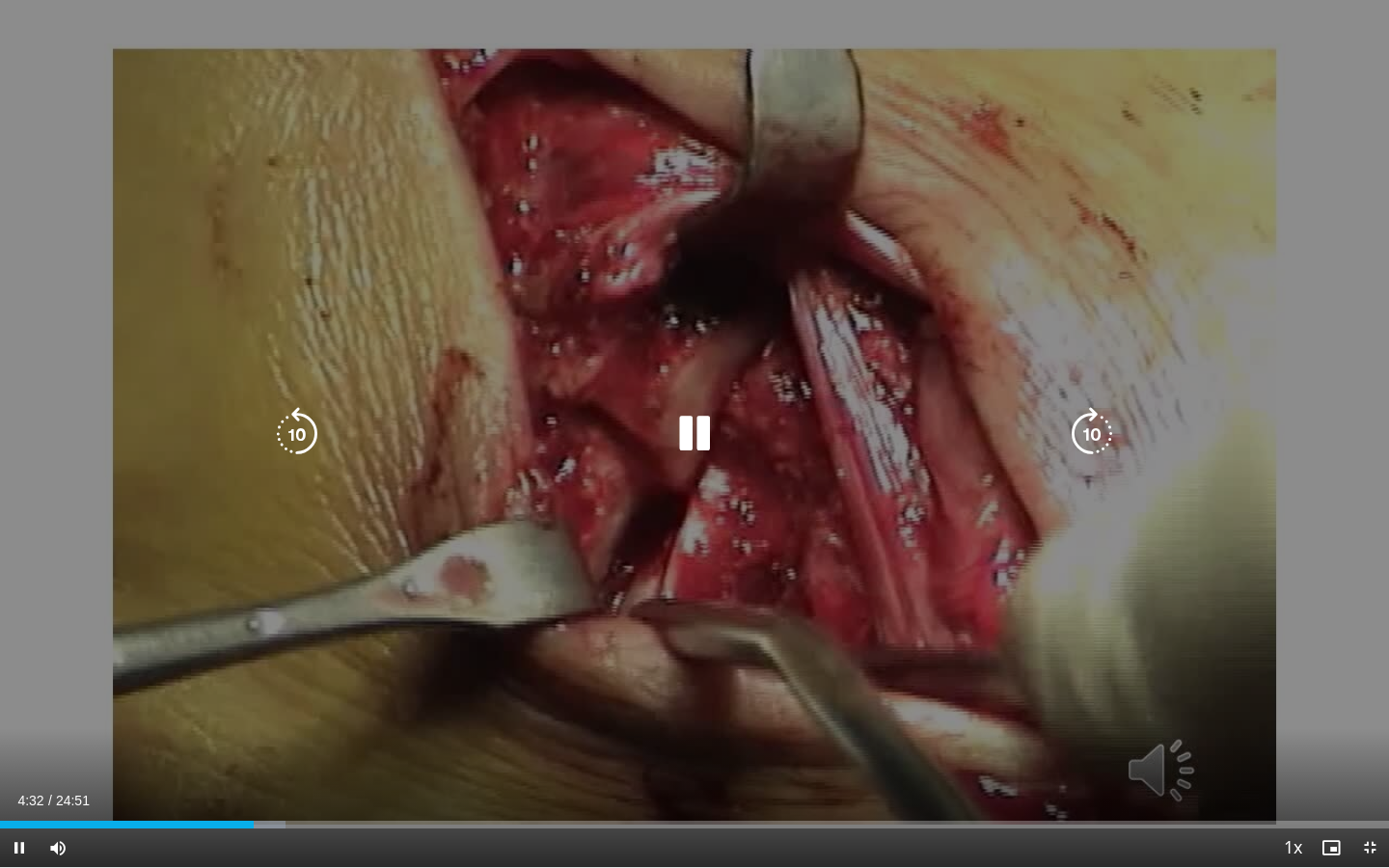 click at bounding box center [694, 434] 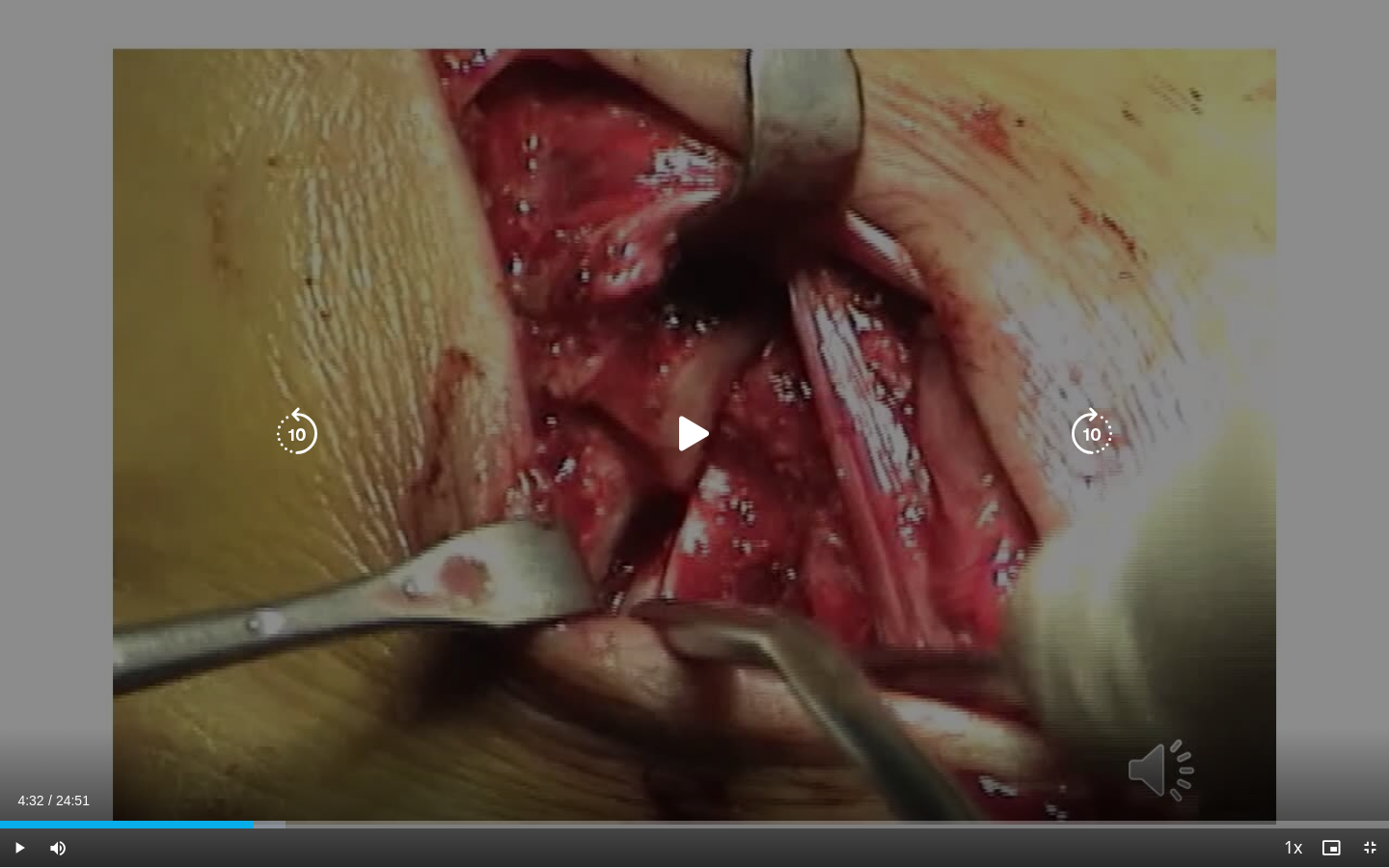 click at bounding box center [694, 434] 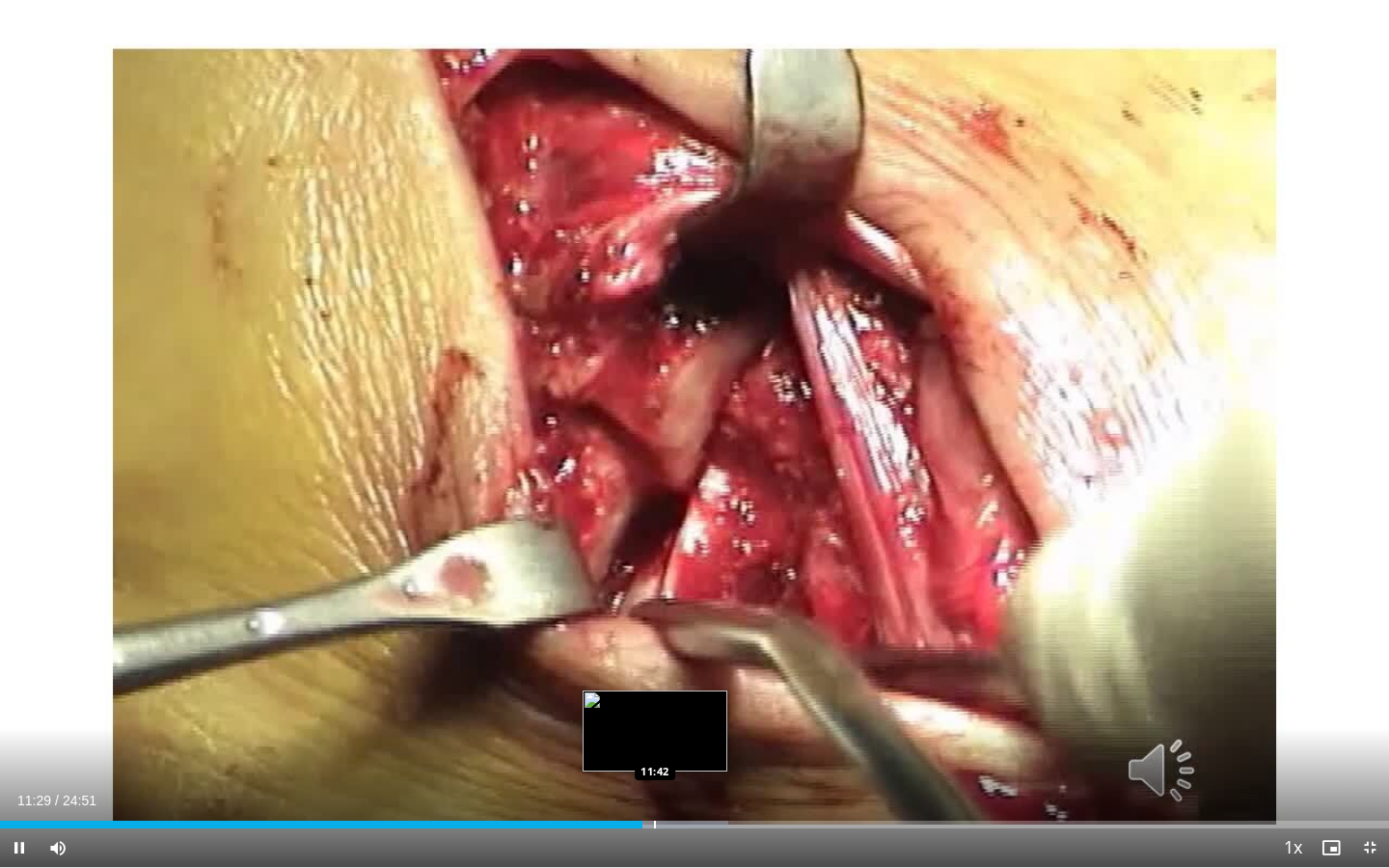 click at bounding box center (655, 825) 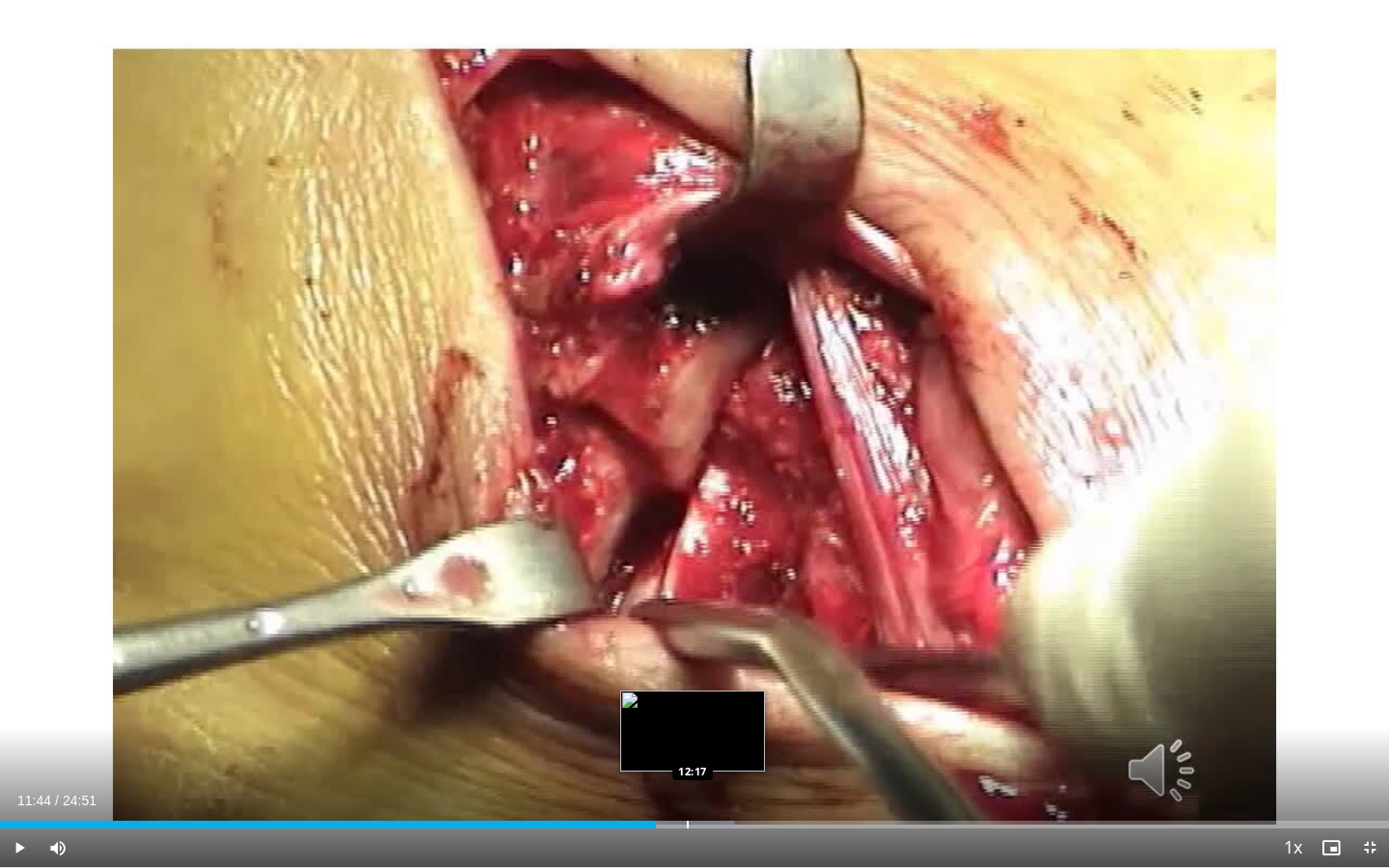 click on "Loaded :  52.87% 11:44 12:17" at bounding box center [694, 819] 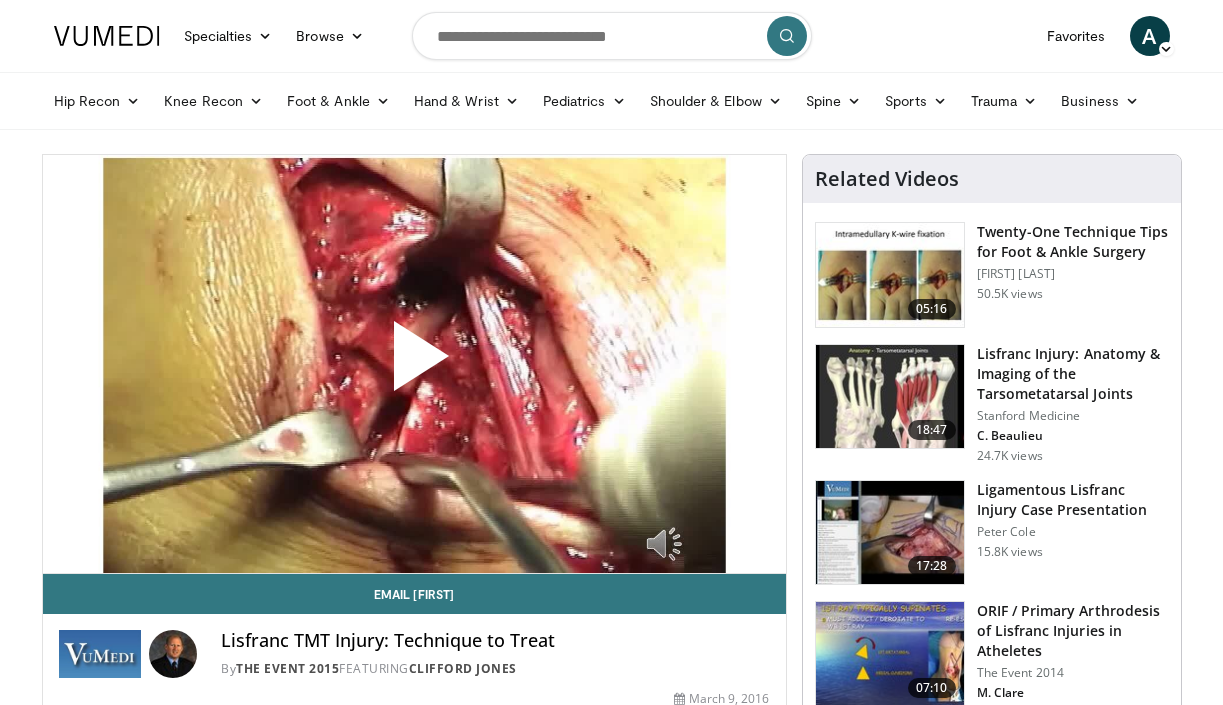 scroll, scrollTop: 0, scrollLeft: 0, axis: both 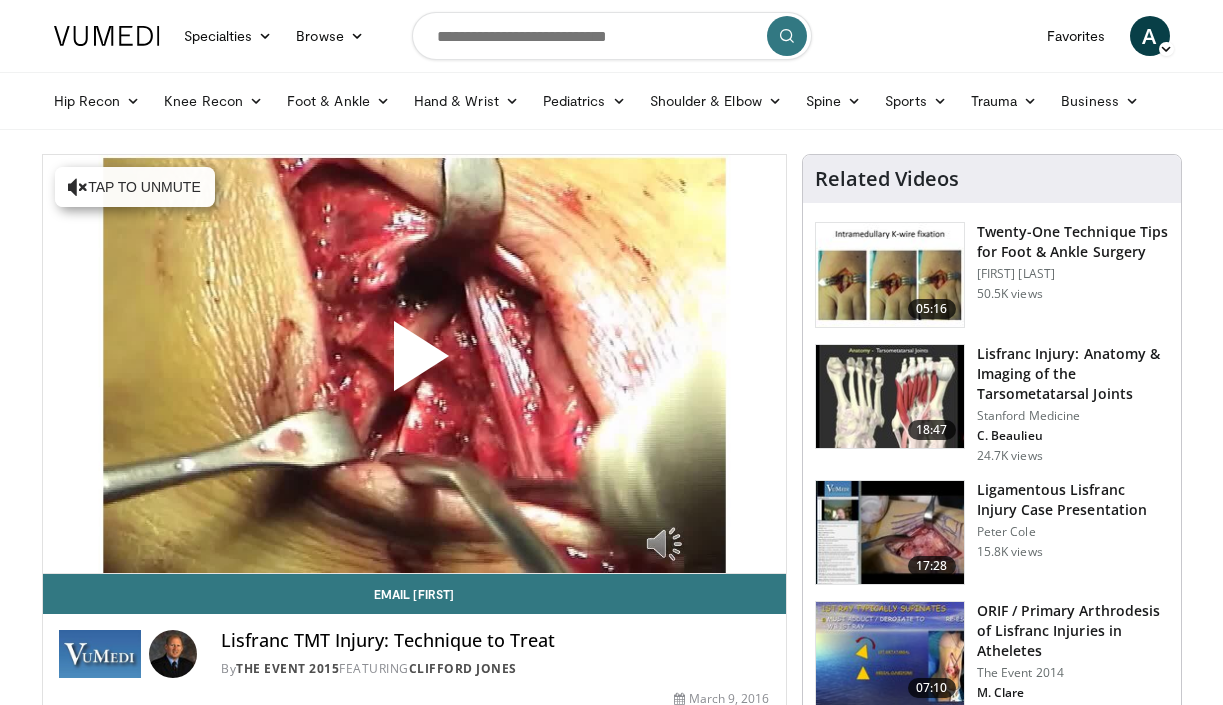 click at bounding box center (414, 364) 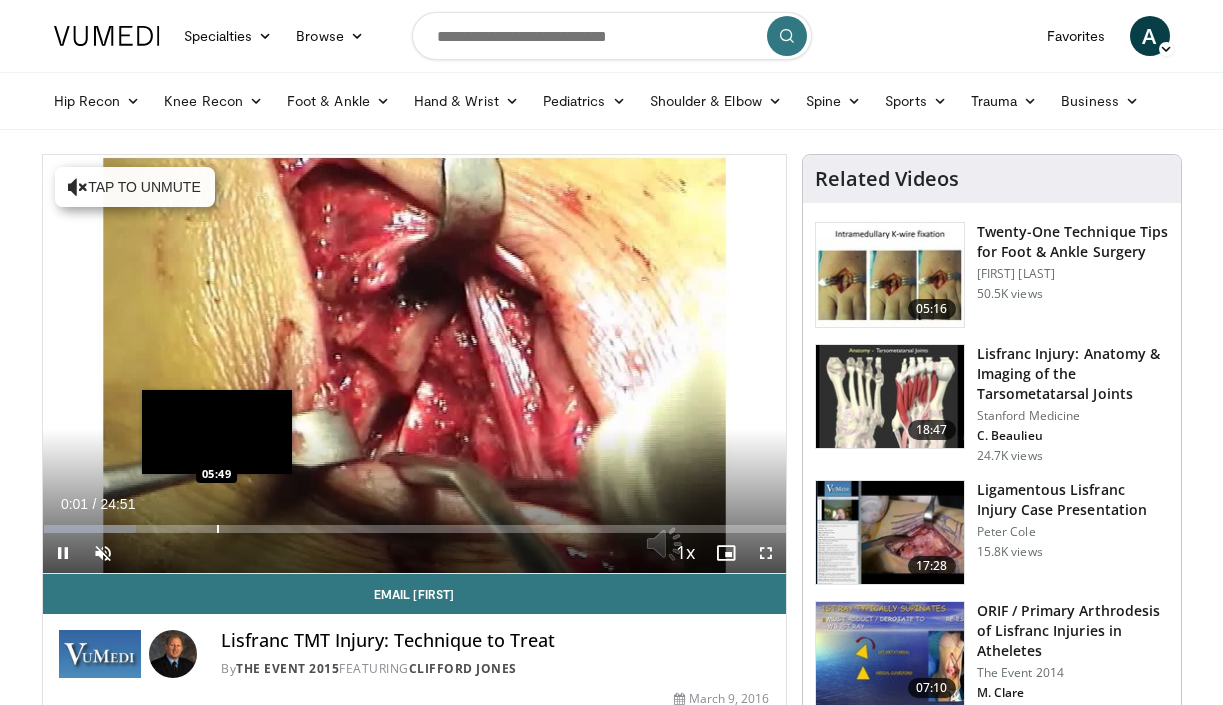click at bounding box center [218, 529] 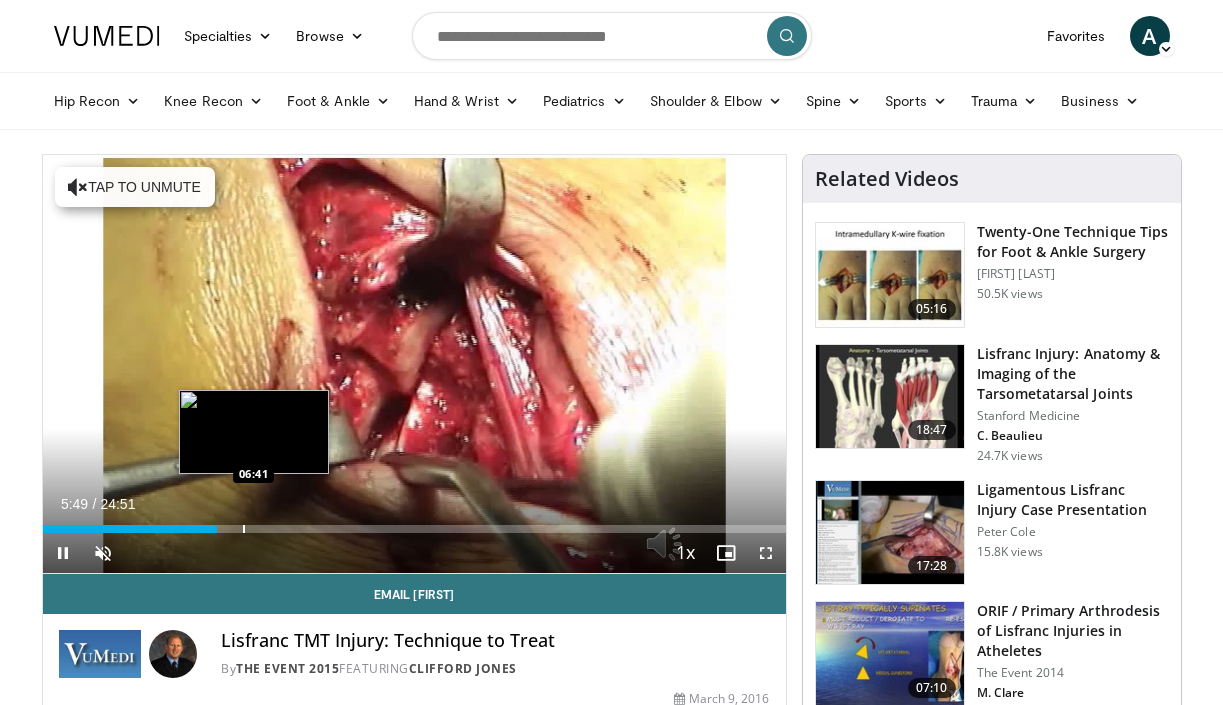 click on "Loaded :  23.23% 05:49 06:41" at bounding box center [414, 523] 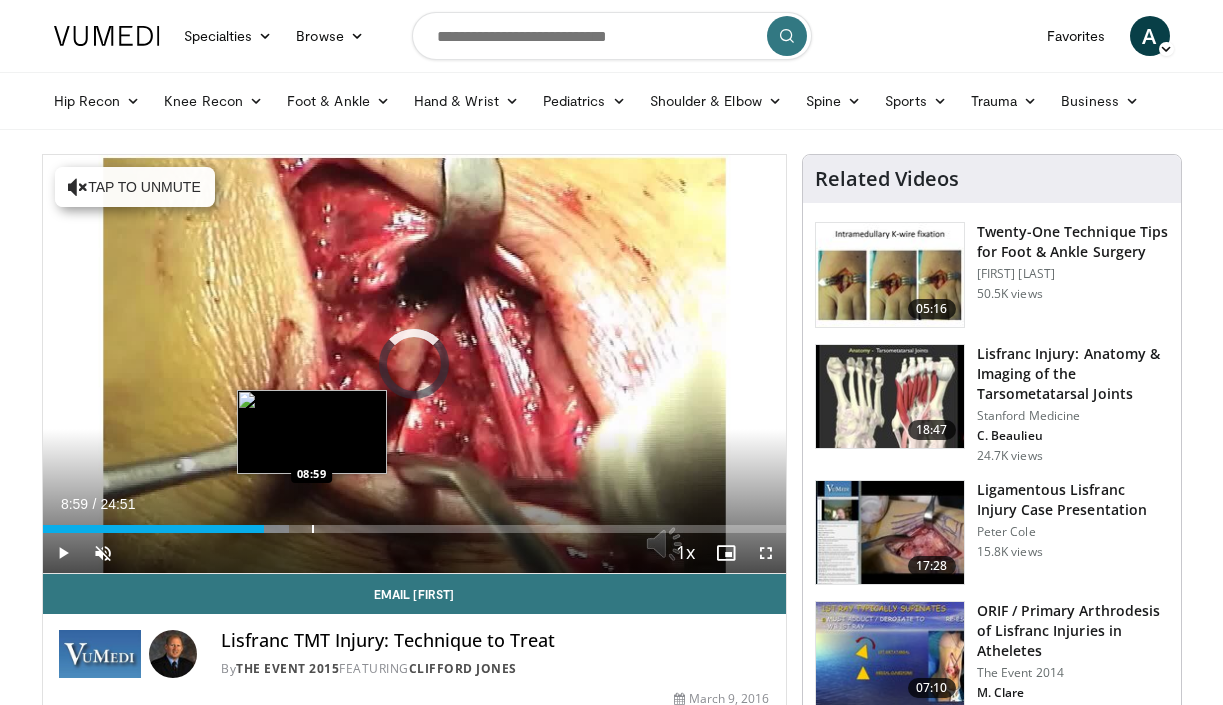 click on "Loaded :  33.19% 07:23 08:59" at bounding box center [414, 523] 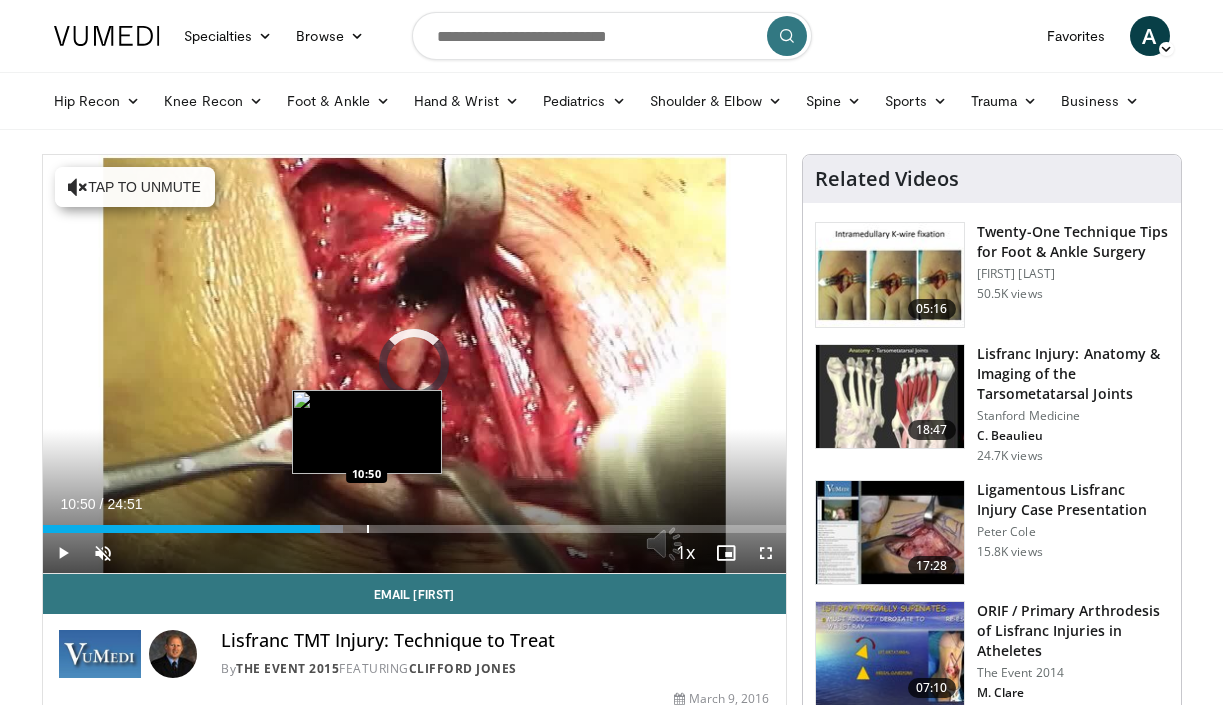 click on "Loaded :  40.49% 10:50 10:50" at bounding box center [414, 523] 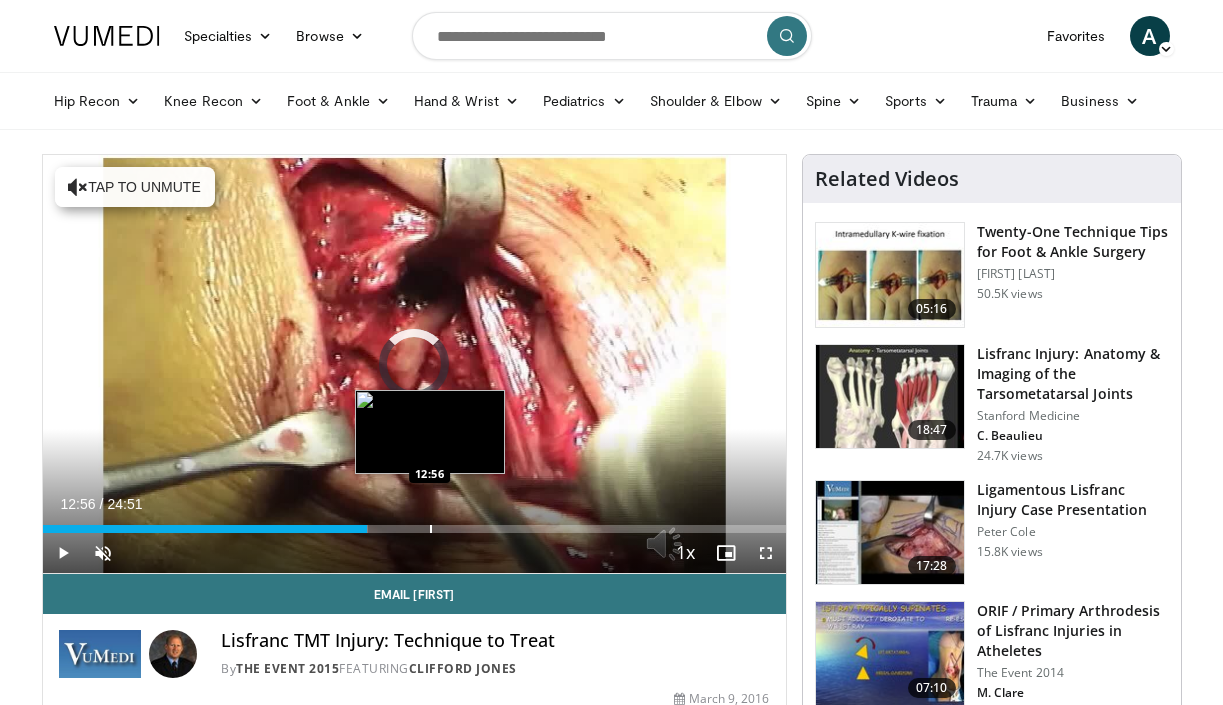 click at bounding box center [431, 529] 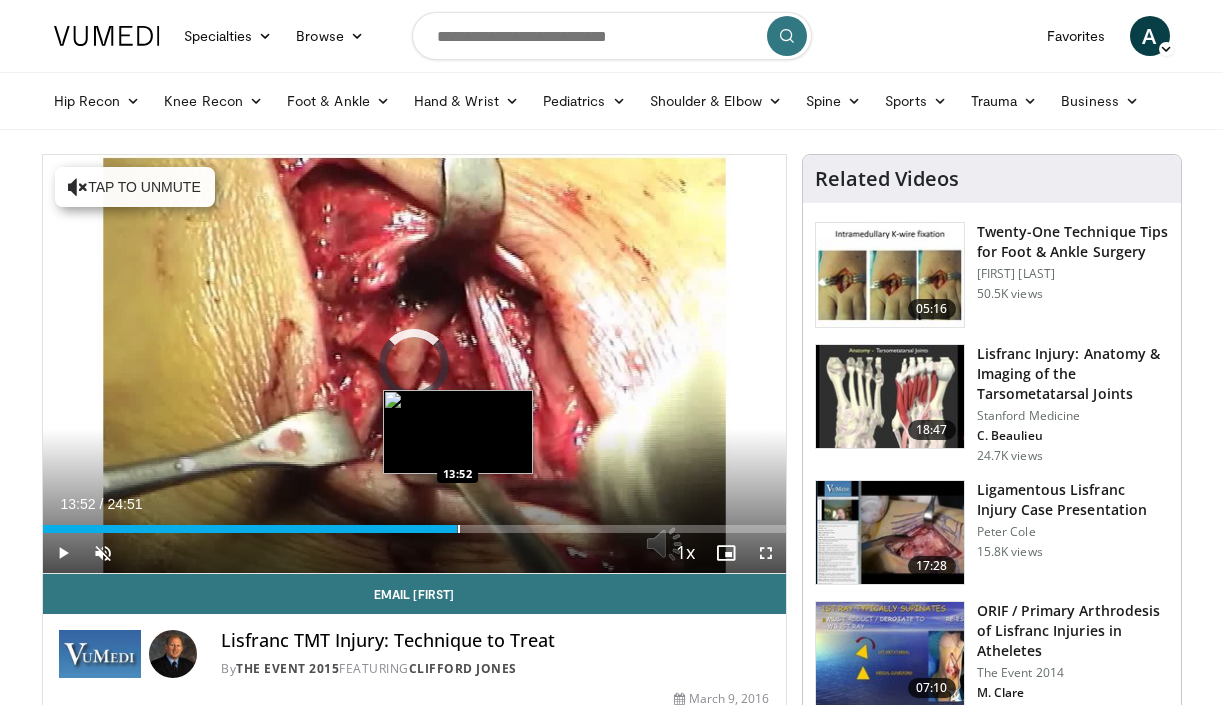 click at bounding box center (459, 529) 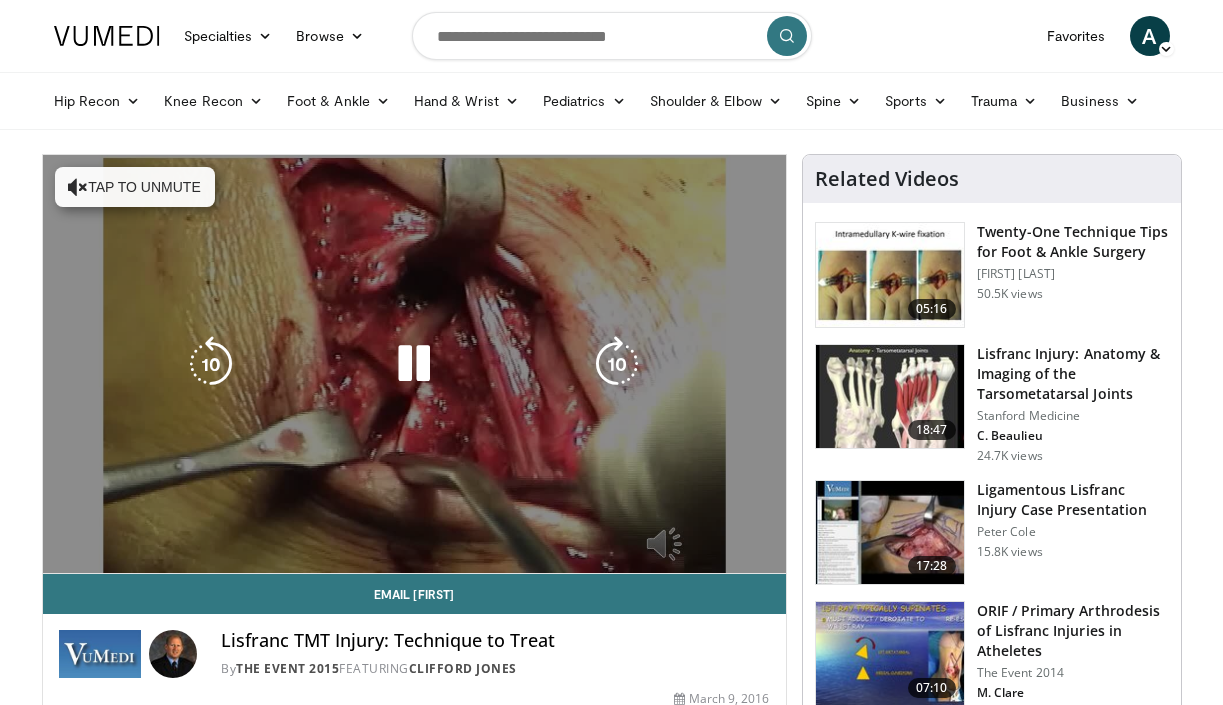 click on "**********" at bounding box center (414, 364) 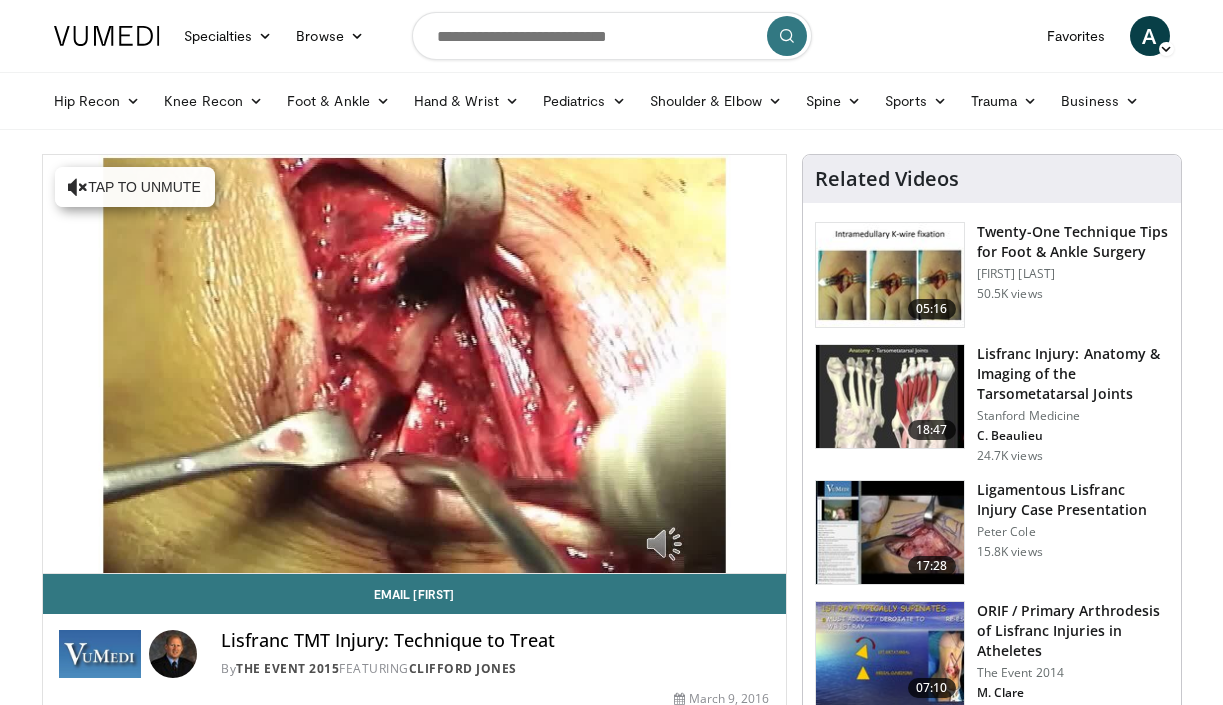 click at bounding box center [890, 397] 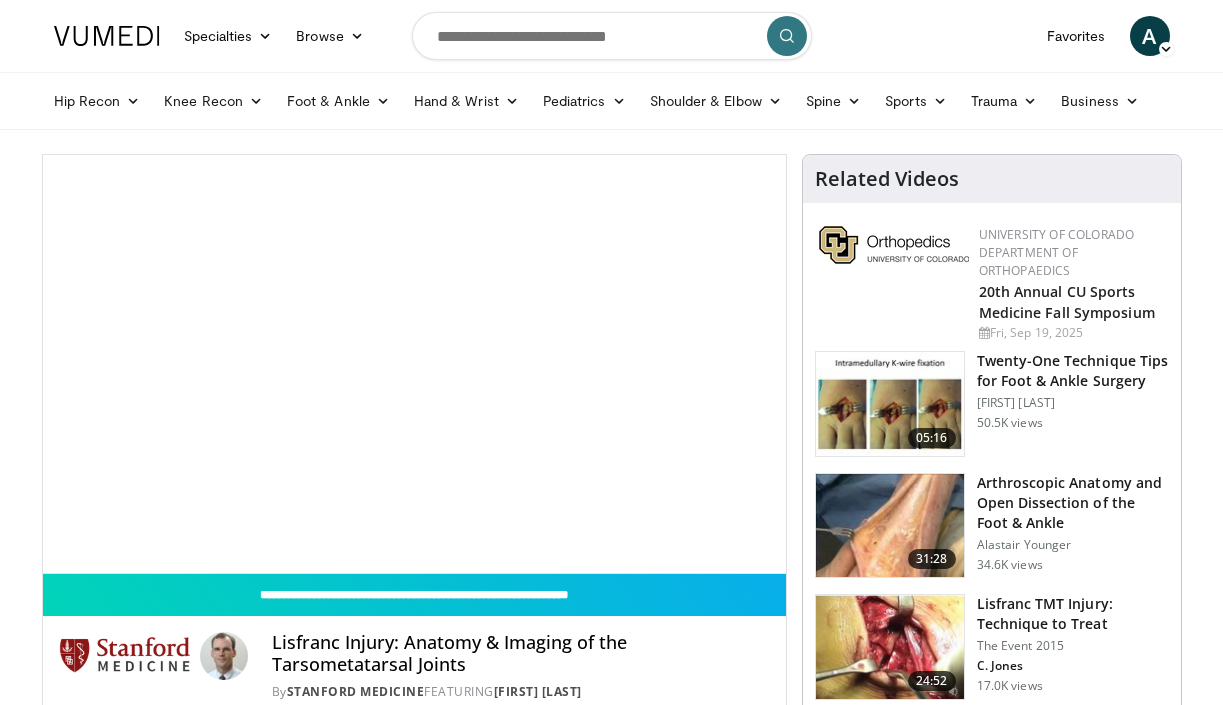 scroll, scrollTop: 0, scrollLeft: 0, axis: both 